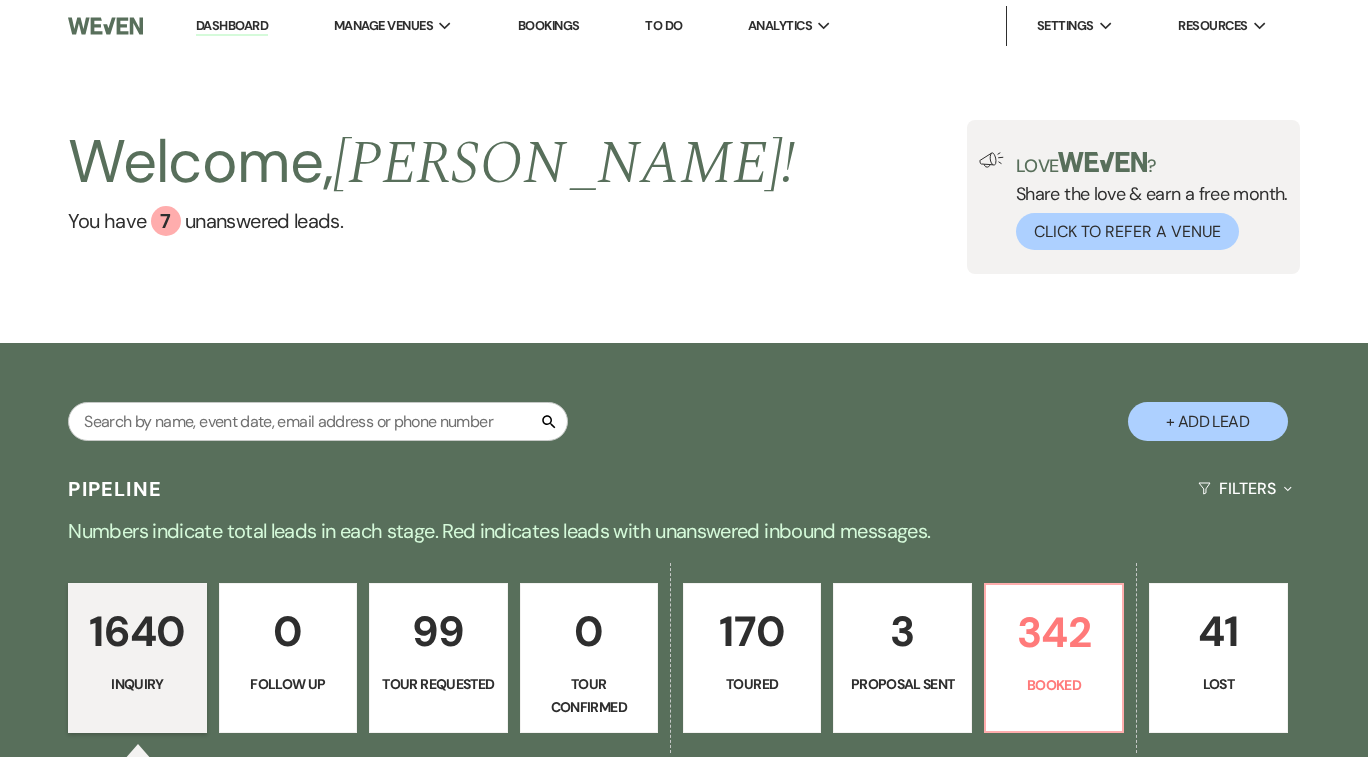 scroll, scrollTop: 0, scrollLeft: 0, axis: both 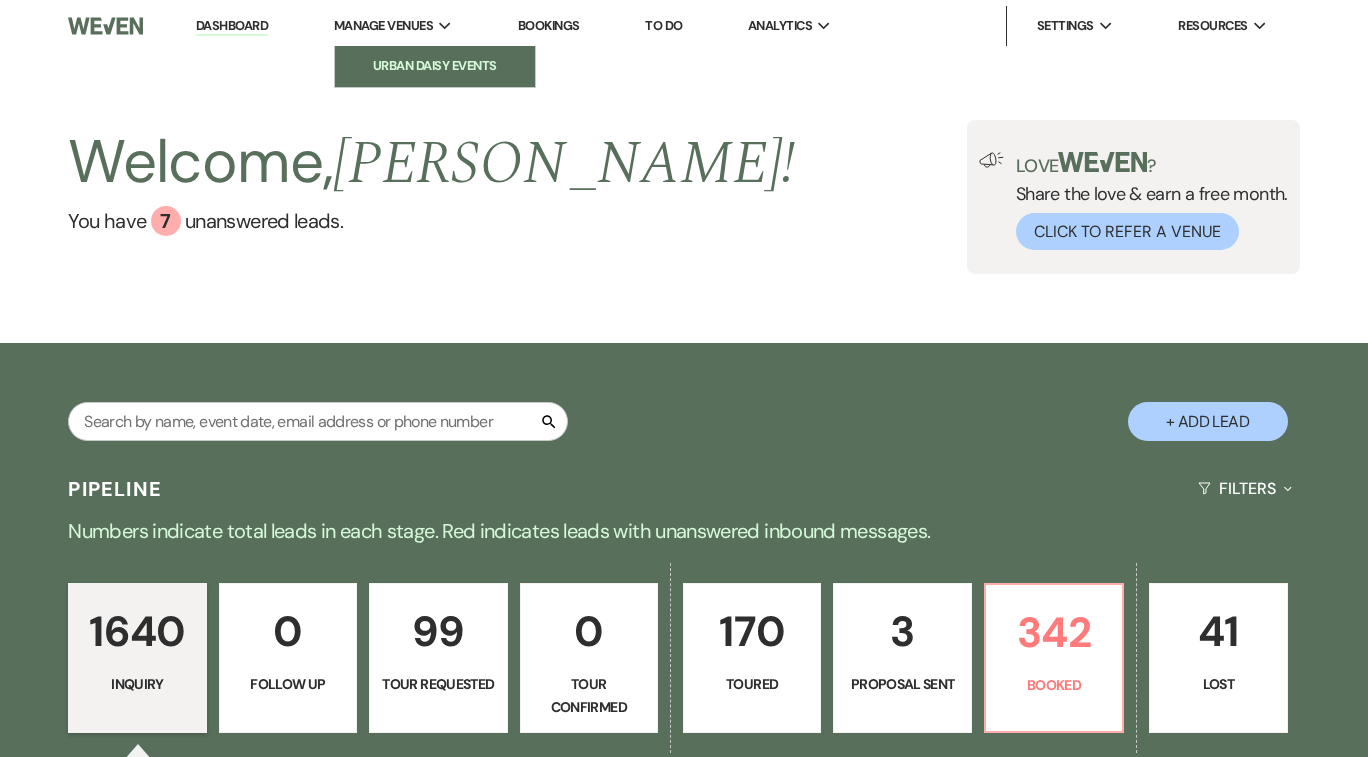 click on "Urban Daisy Events" at bounding box center (435, 66) 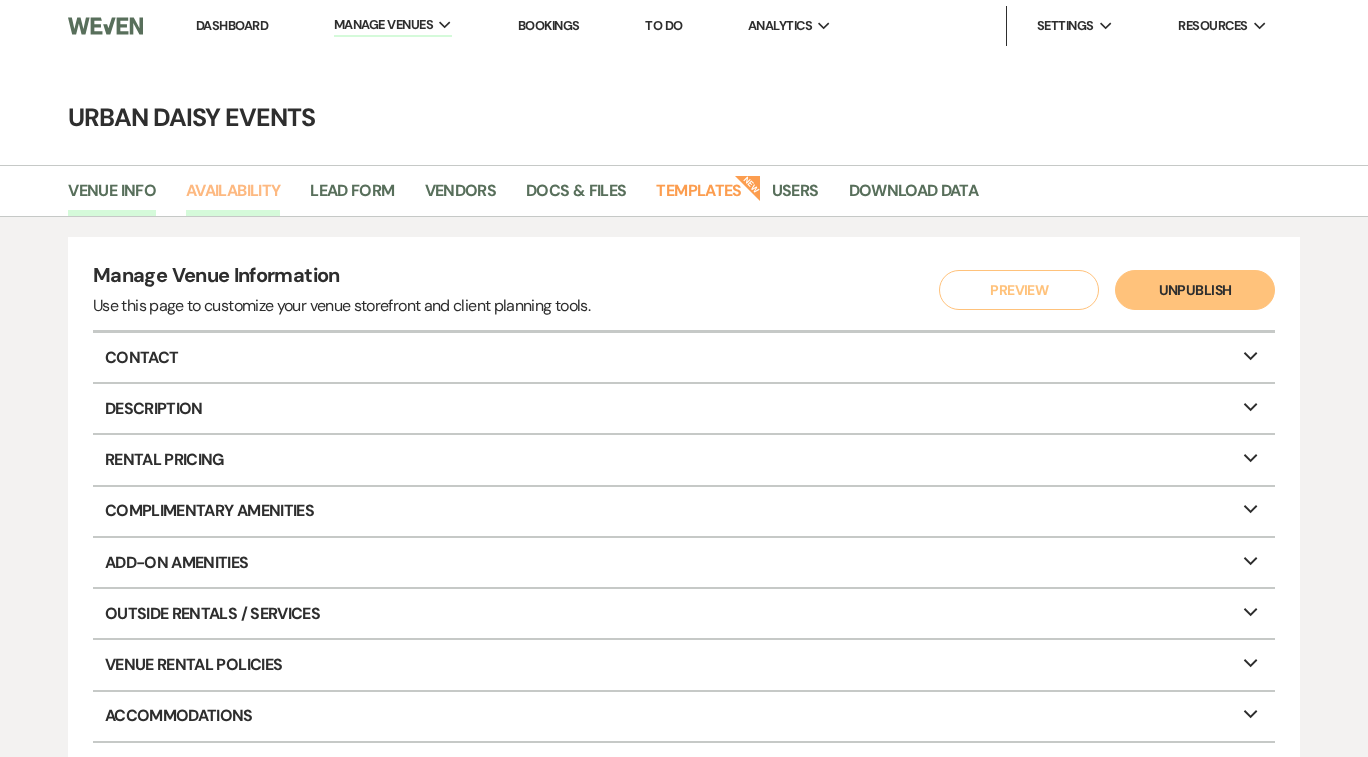 click on "Availability" at bounding box center [233, 197] 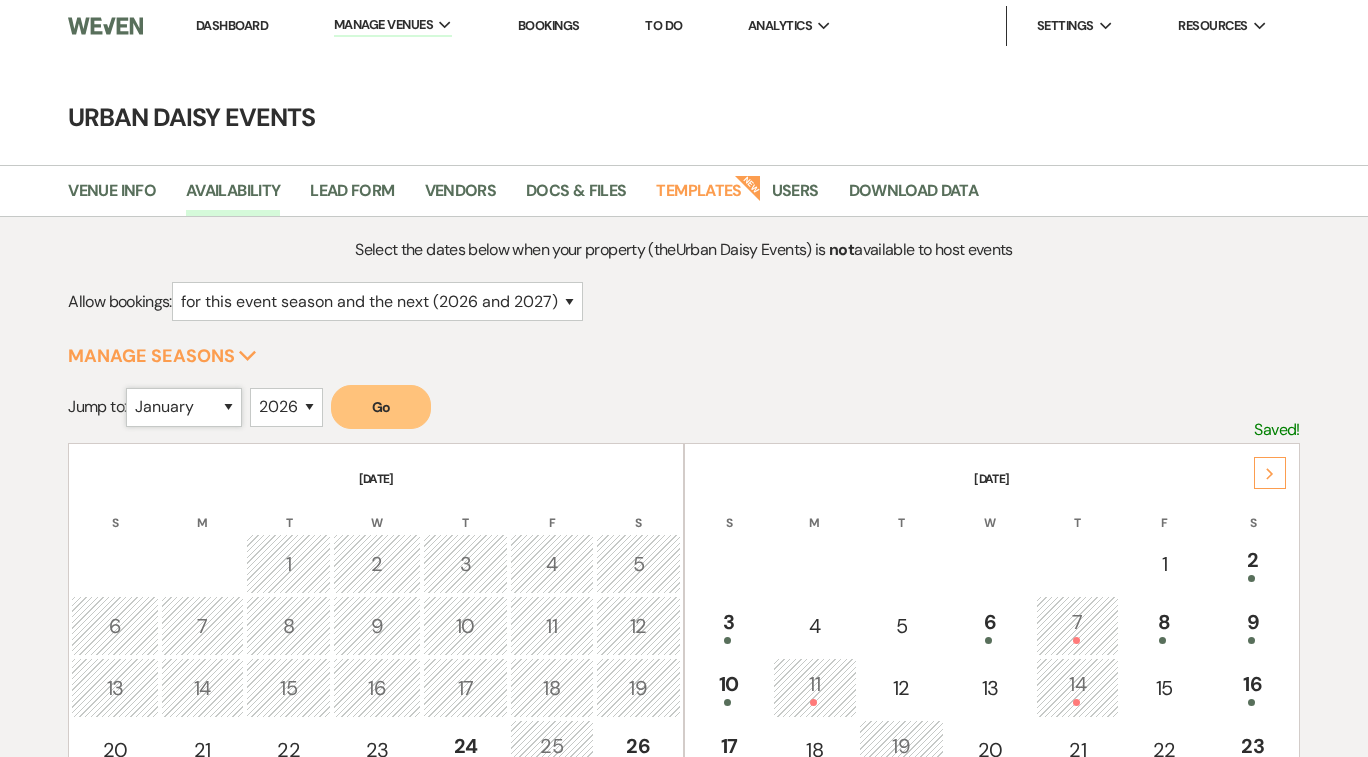 click on "January February March April May June July August September October November December" at bounding box center [184, 407] 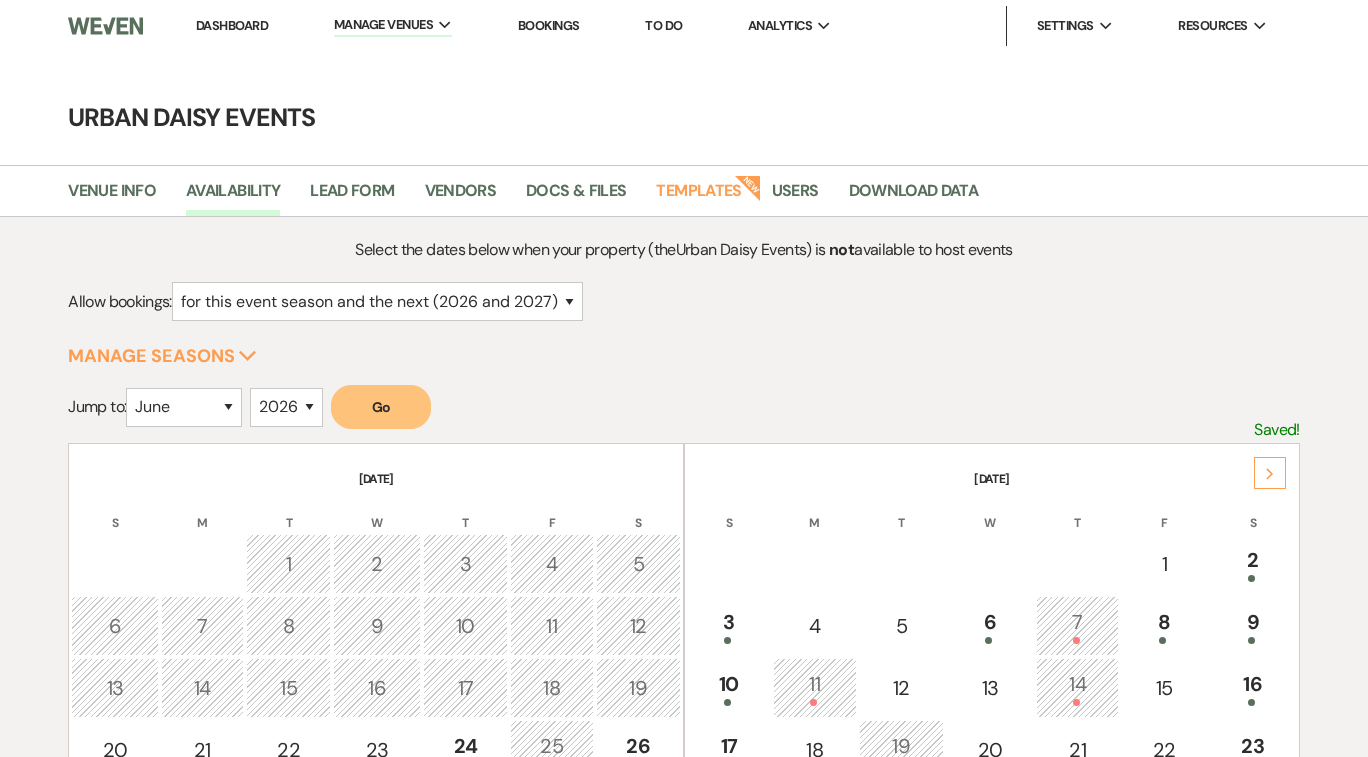 click on "Go" at bounding box center (381, 407) 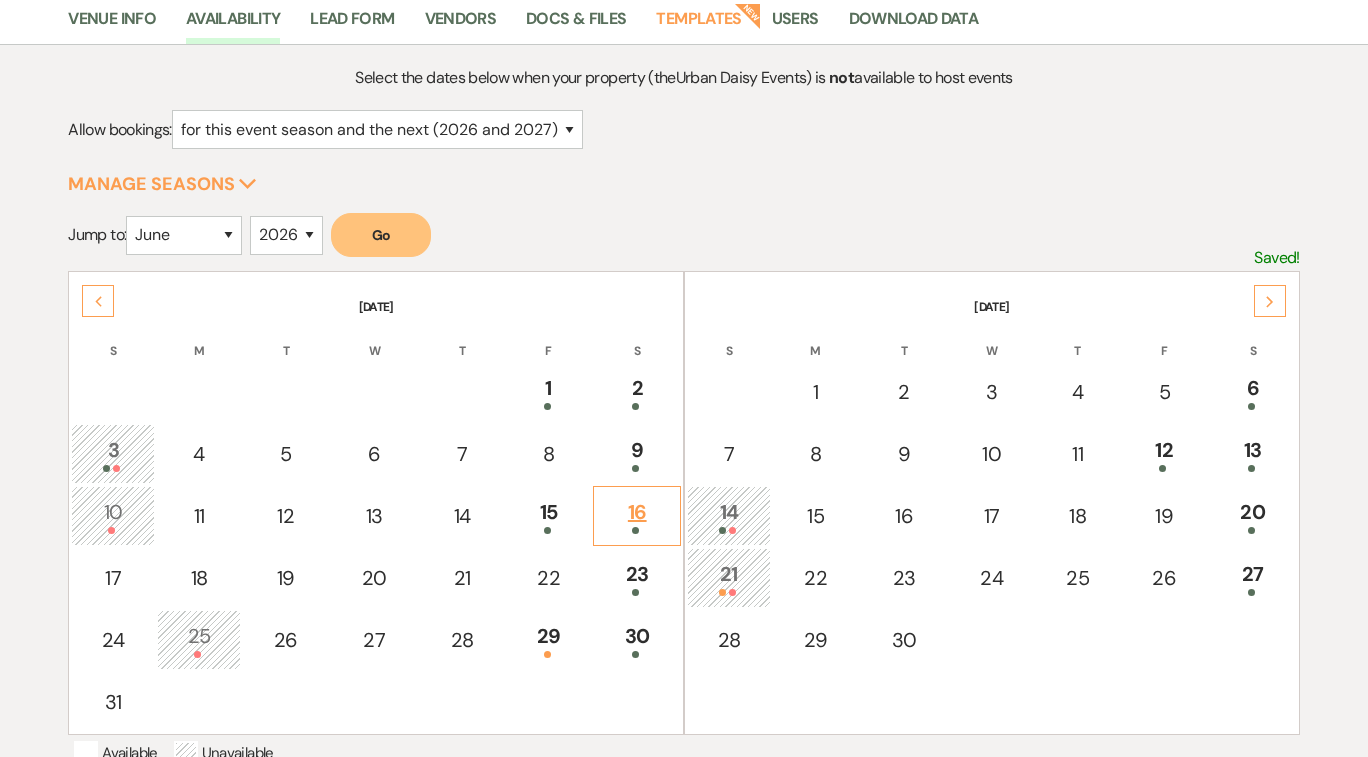 scroll, scrollTop: 191, scrollLeft: 0, axis: vertical 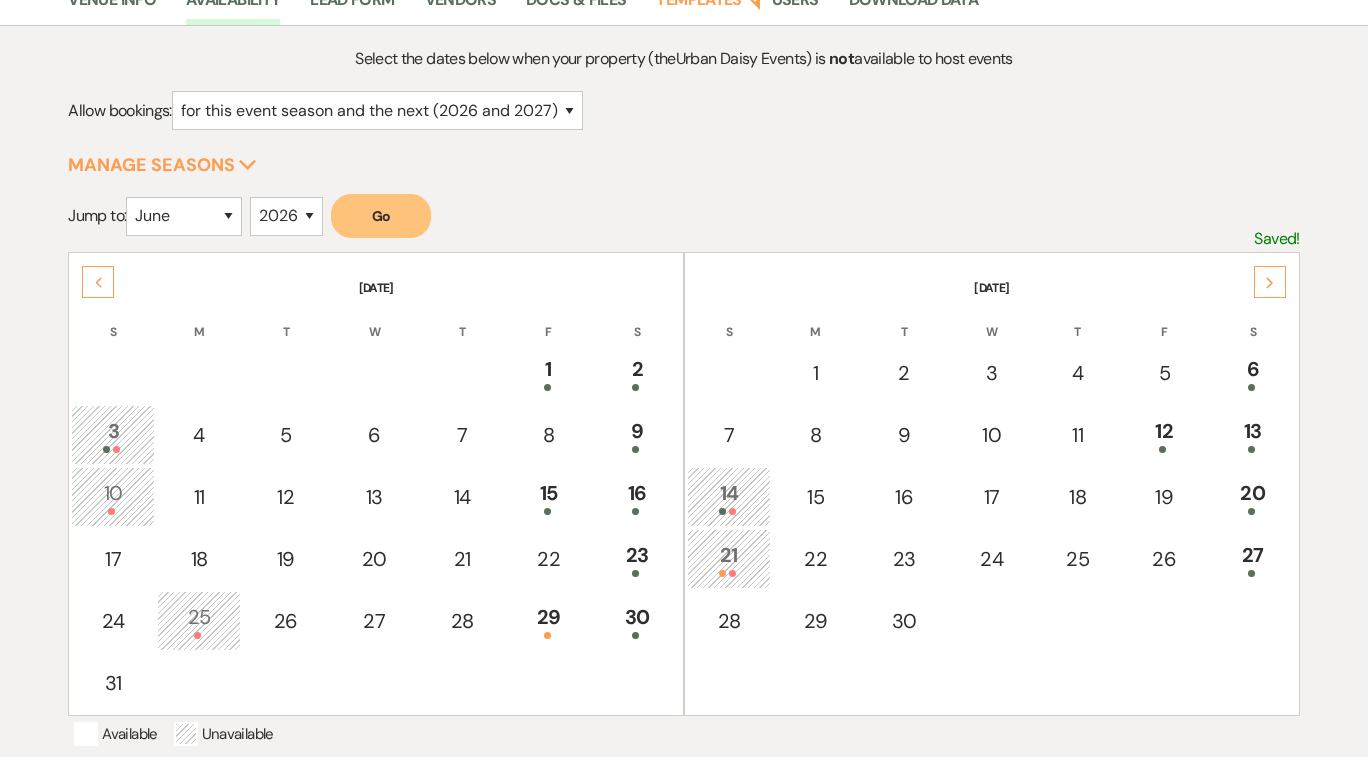 click on "Next" 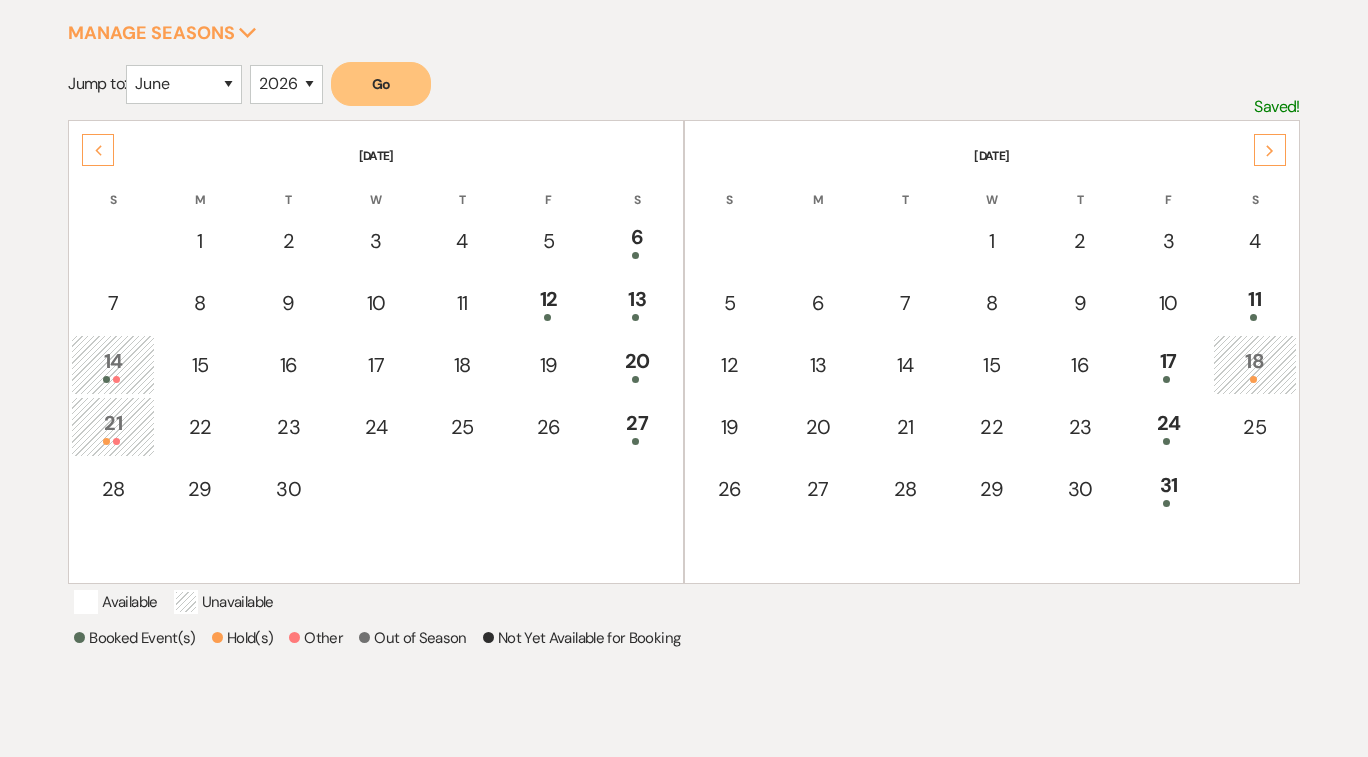 scroll, scrollTop: 329, scrollLeft: 0, axis: vertical 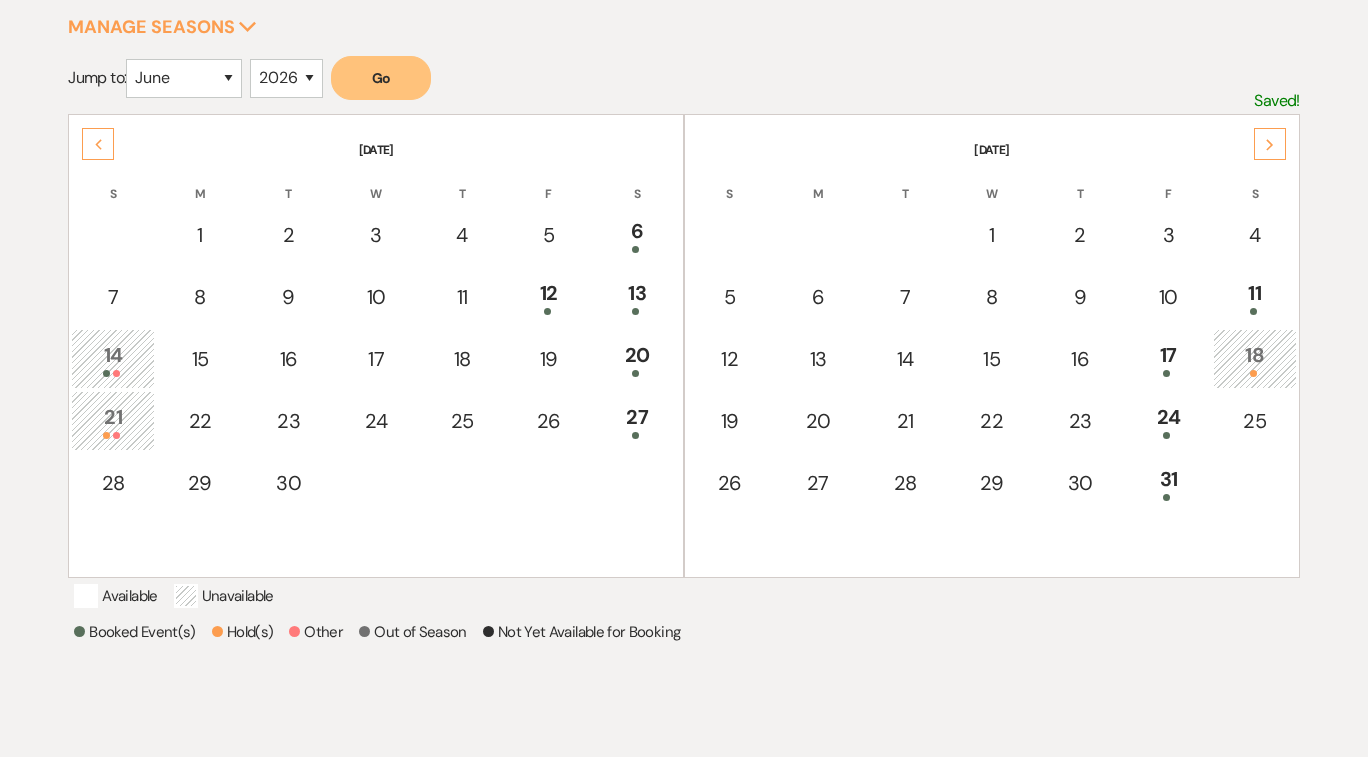 click on "18" at bounding box center [1255, 358] 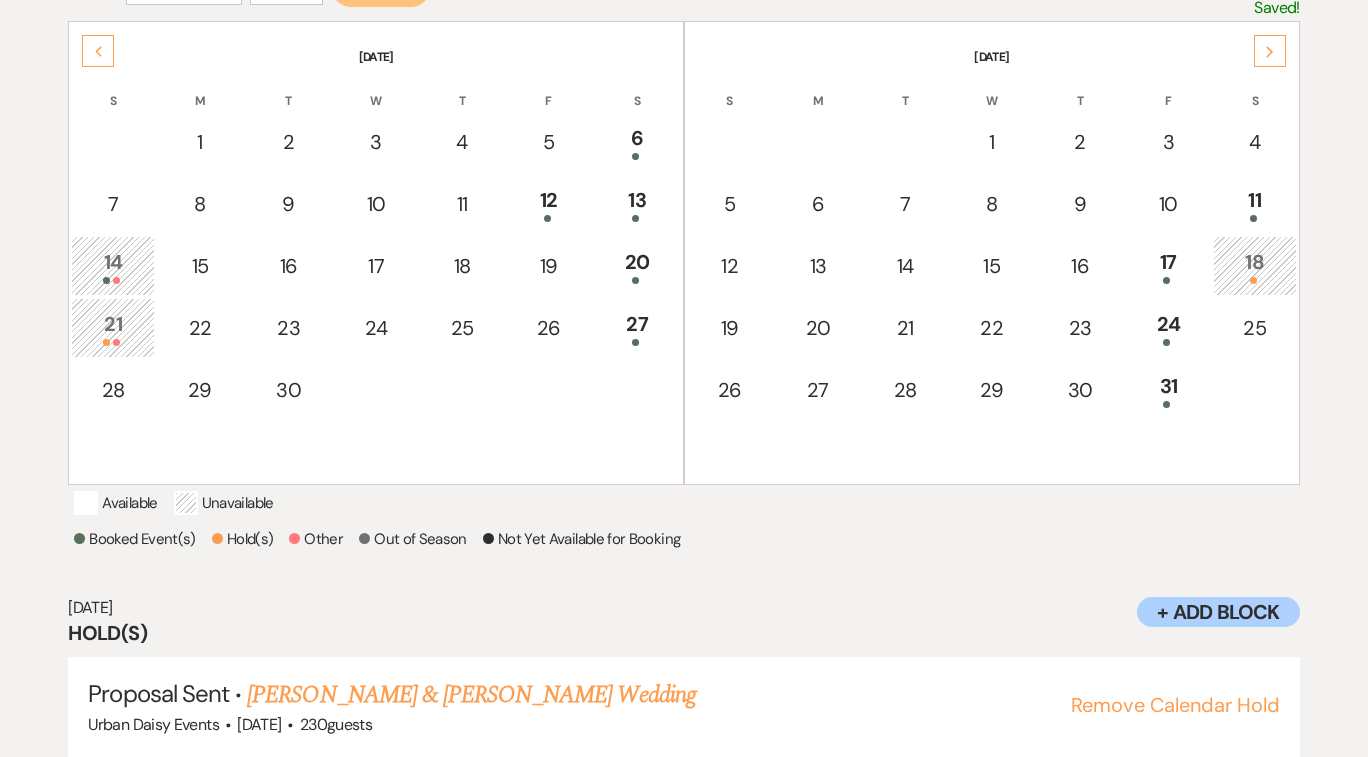 scroll, scrollTop: 415, scrollLeft: 0, axis: vertical 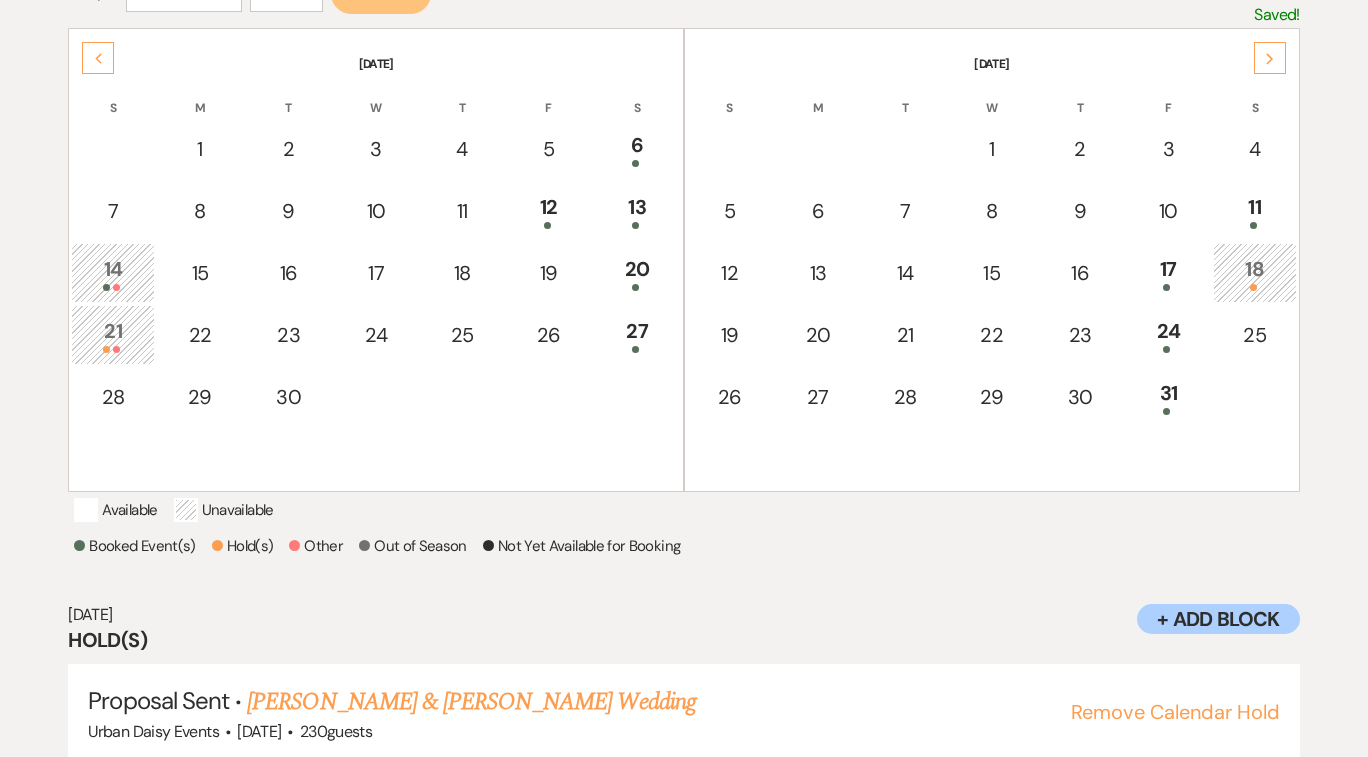 click on "Next" 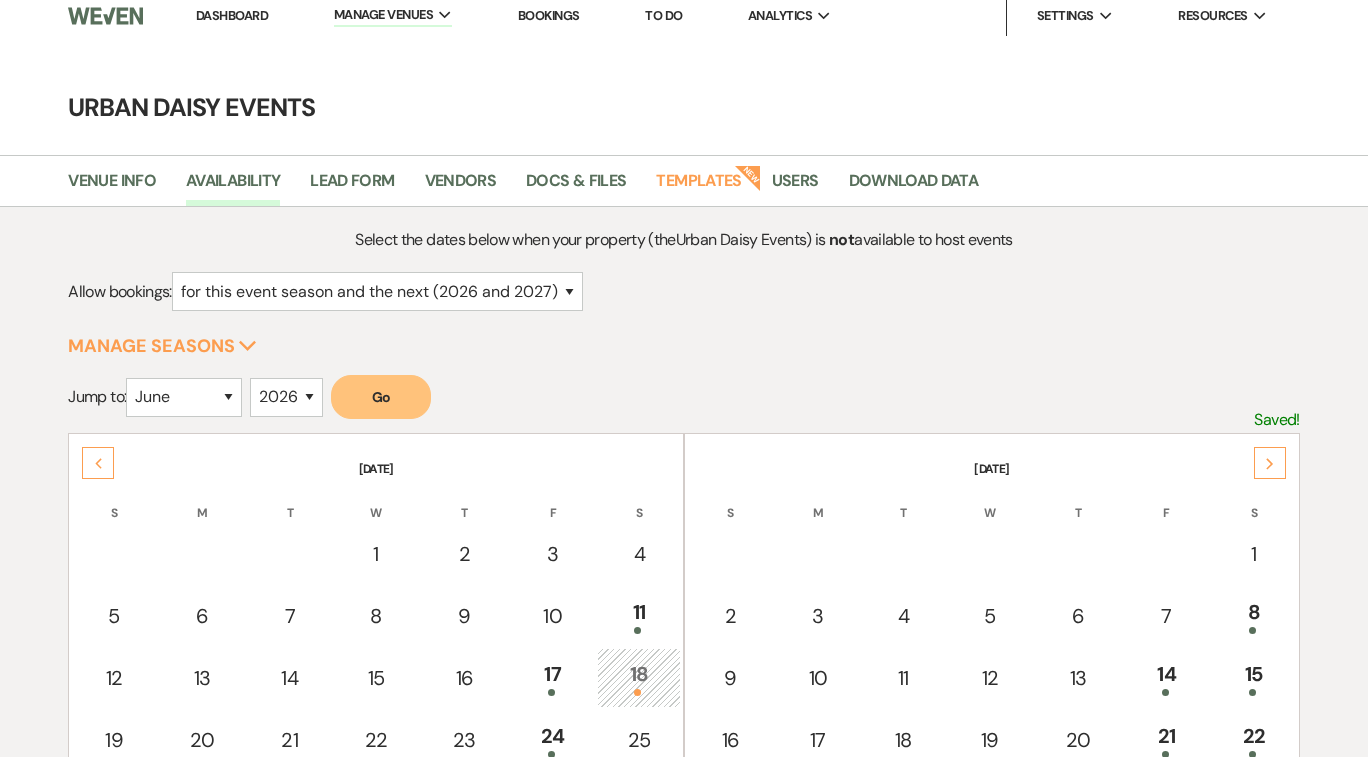 scroll, scrollTop: 0, scrollLeft: 0, axis: both 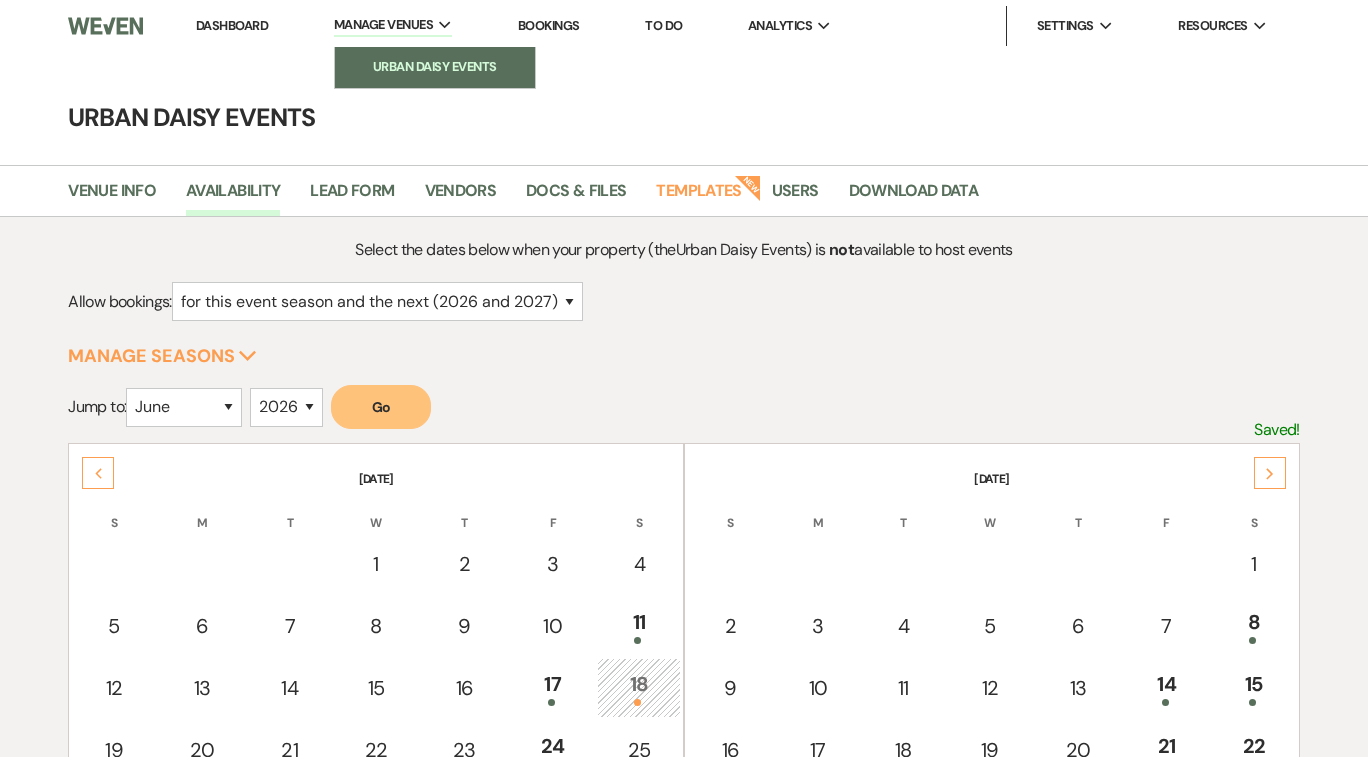 click on "Urban Daisy Events" at bounding box center (435, 67) 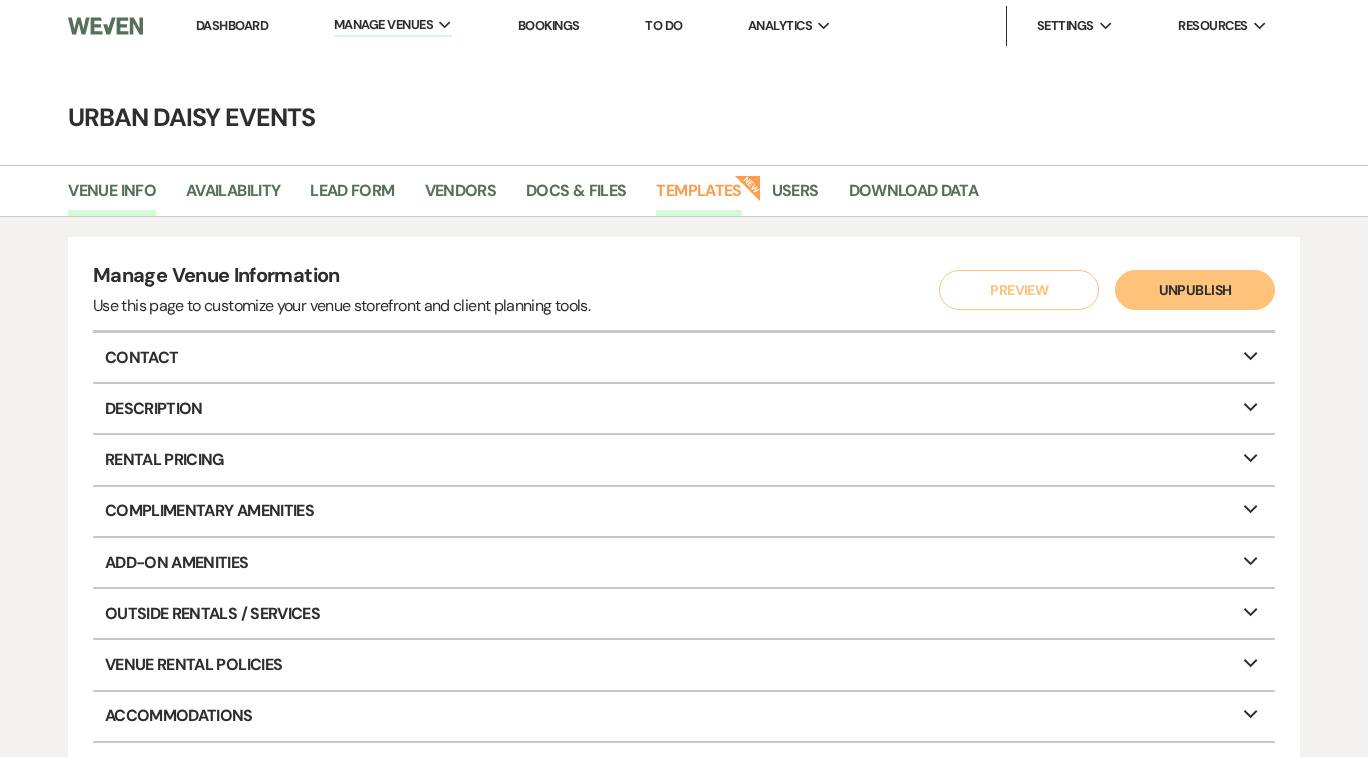 click on "Templates" at bounding box center (698, 197) 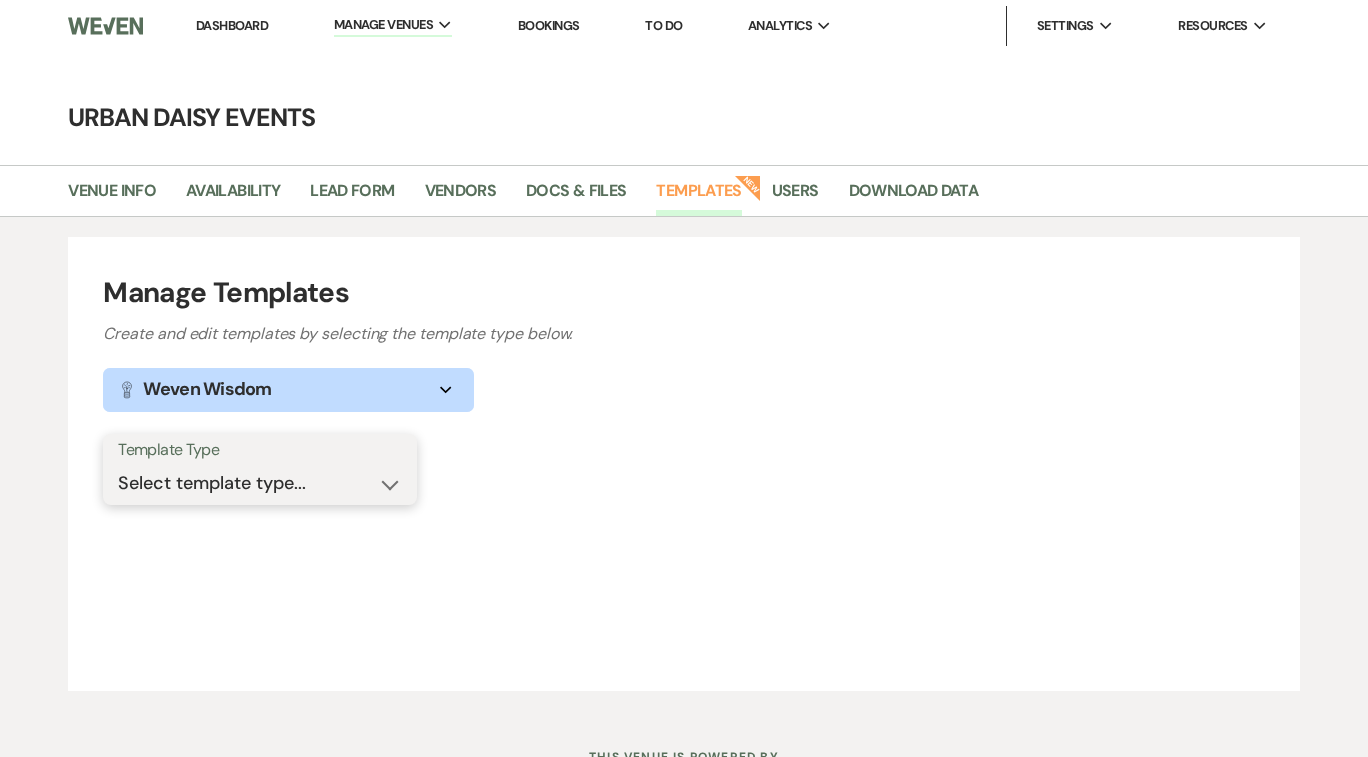 click on "Select template type... Task List Message Templates Payment Plan Inventory Items Categories" at bounding box center [260, 483] 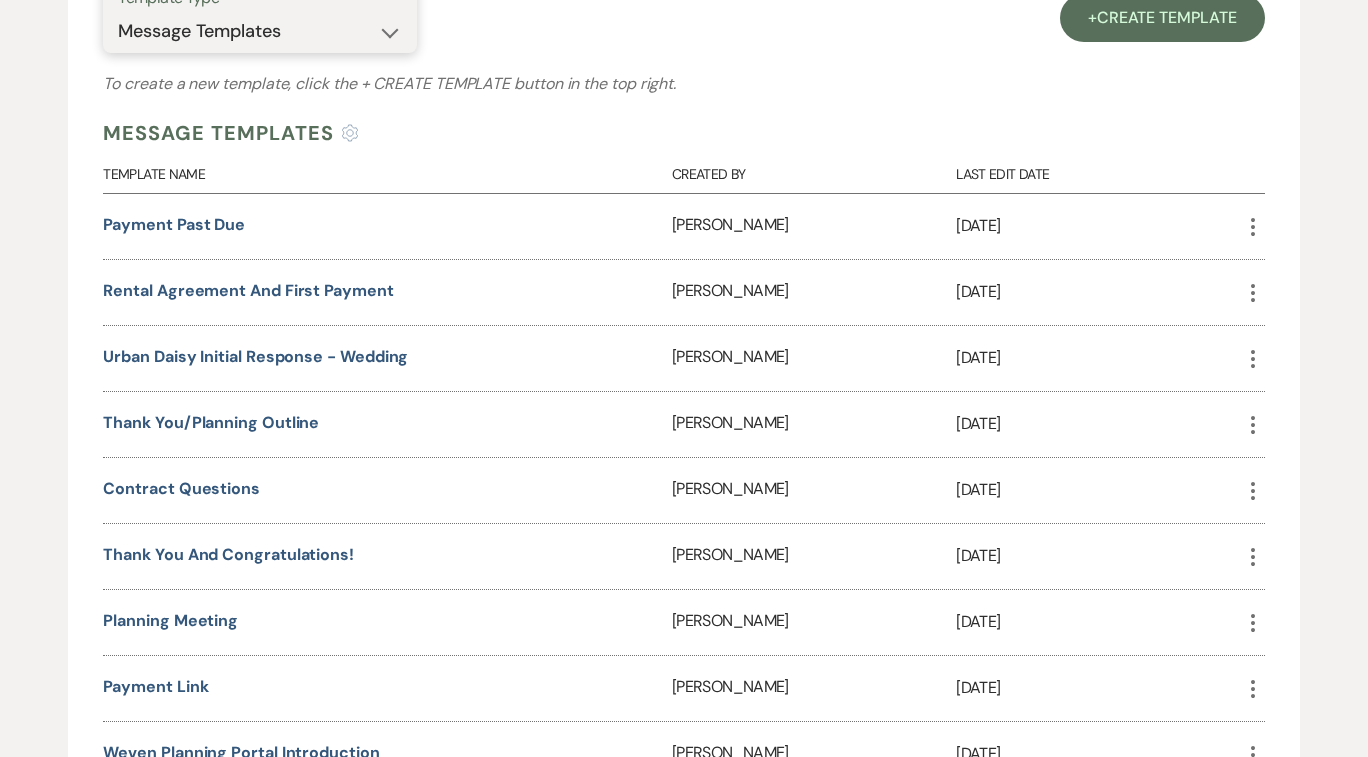 scroll, scrollTop: 465, scrollLeft: 0, axis: vertical 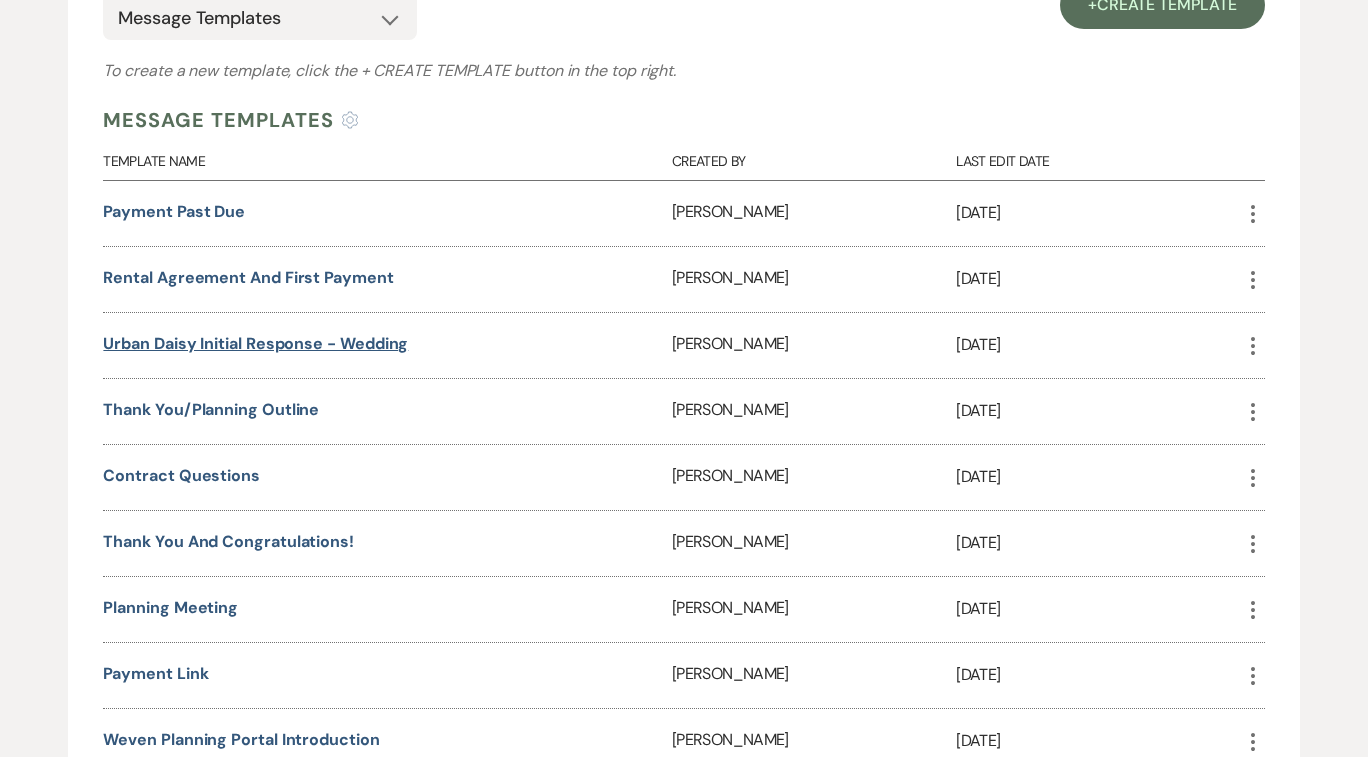 click on "Urban Daisy Initial Response - Wedding" at bounding box center (255, 343) 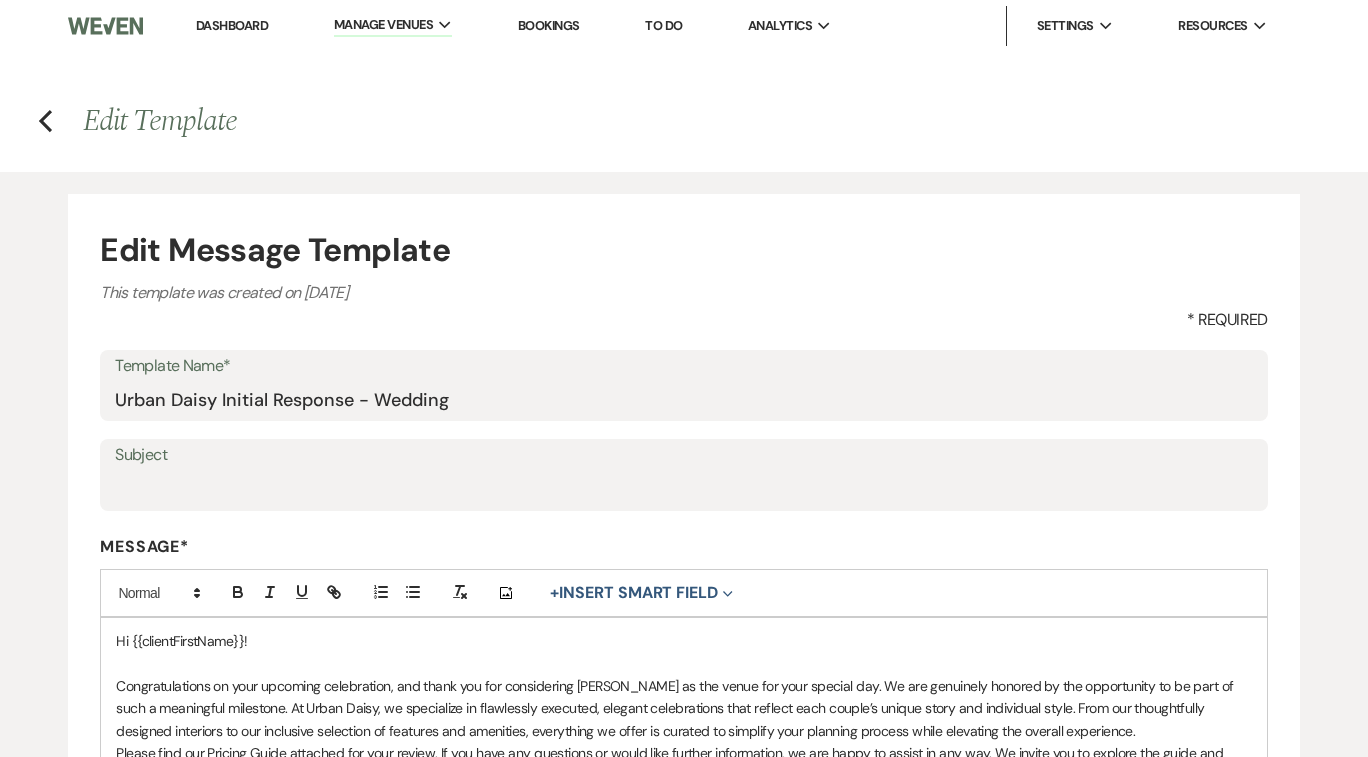 scroll, scrollTop: 0, scrollLeft: 0, axis: both 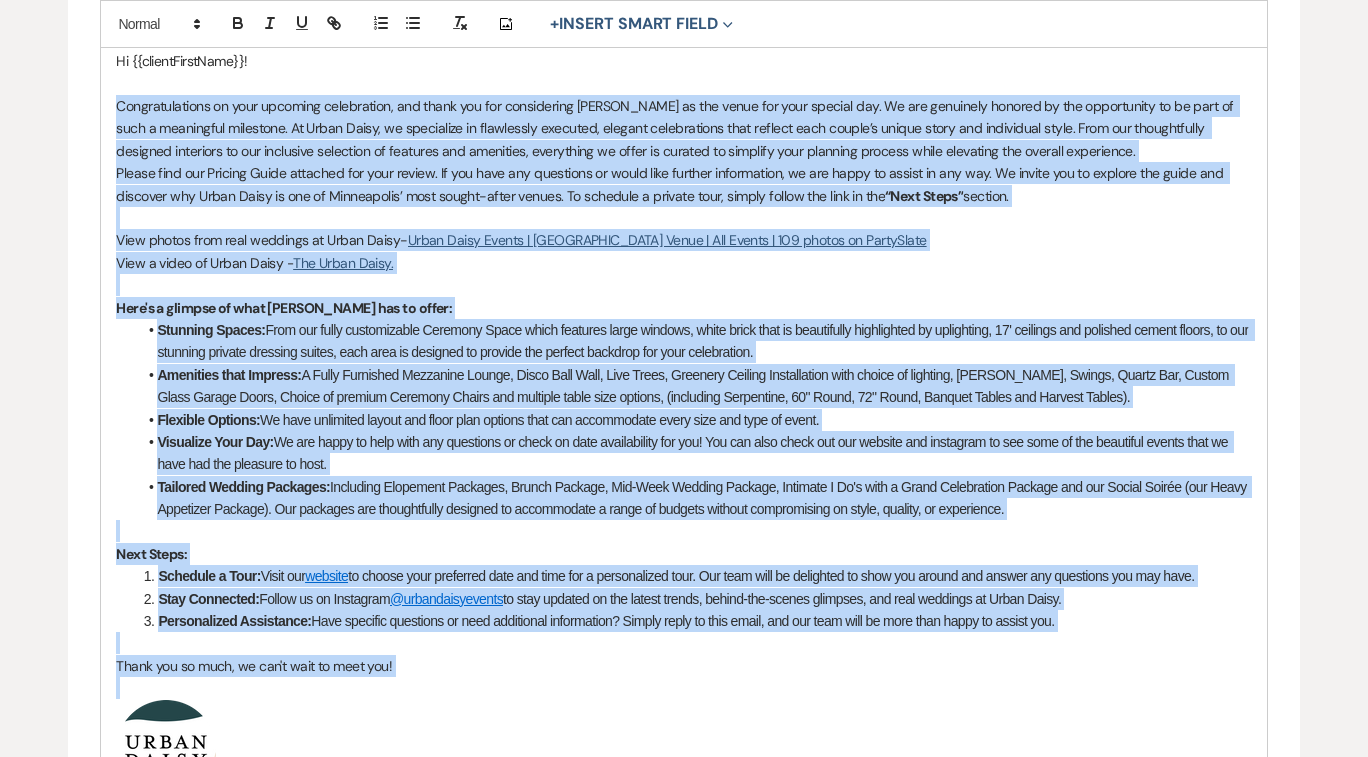 drag, startPoint x: 116, startPoint y: 103, endPoint x: 715, endPoint y: 677, distance: 829.62463 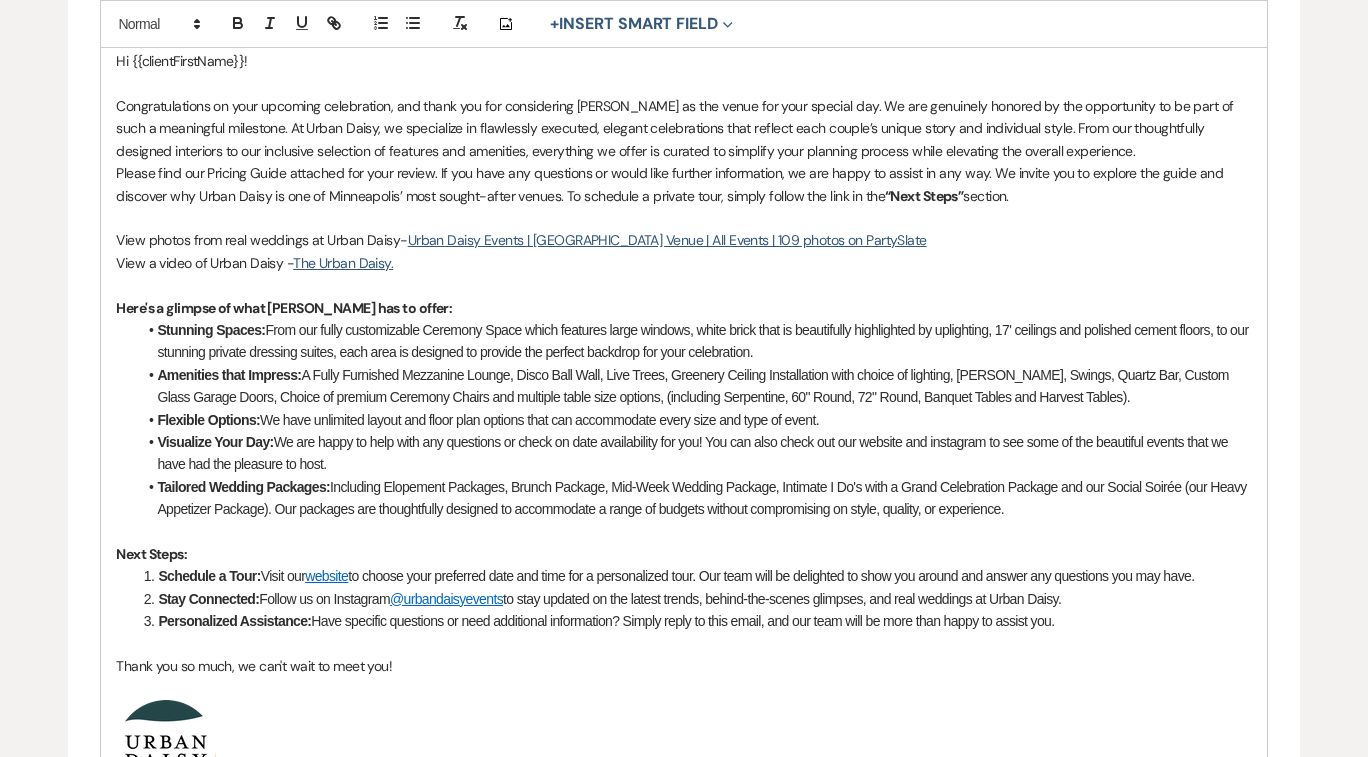 click on "Edit Message Template This template was created on Dec 20, 2022 * Required Template Name* Urban Daisy Initial Response - Wedding Subject Message*                                                                             Add Photo +  Insert Smart Field Expand Event Date Sender Full Name Sender First Name Client Full Name(s) Client First Name(s) Recipient Full Name(s) Recipient First Name(s) Venue Name Event Type Guest Count Event Budget   Hi {{clientFirstName}}! Congratulations on your upcoming celebration, and thank you for considering Urban Daisy as the venue for your special day. We are genuinely honored by the opportunity to be part of such a meaningful milestone. At Urban Daisy, we specialize in flawlessly executed, elegant celebrations that reflect each couple’s unique story and individual style. From our thoughtfully designed interiors to our inclusive selection of features and amenities, everything we offer is curated to simplify your planning process while elevating the overall experience. ﻿" at bounding box center (684, 438) 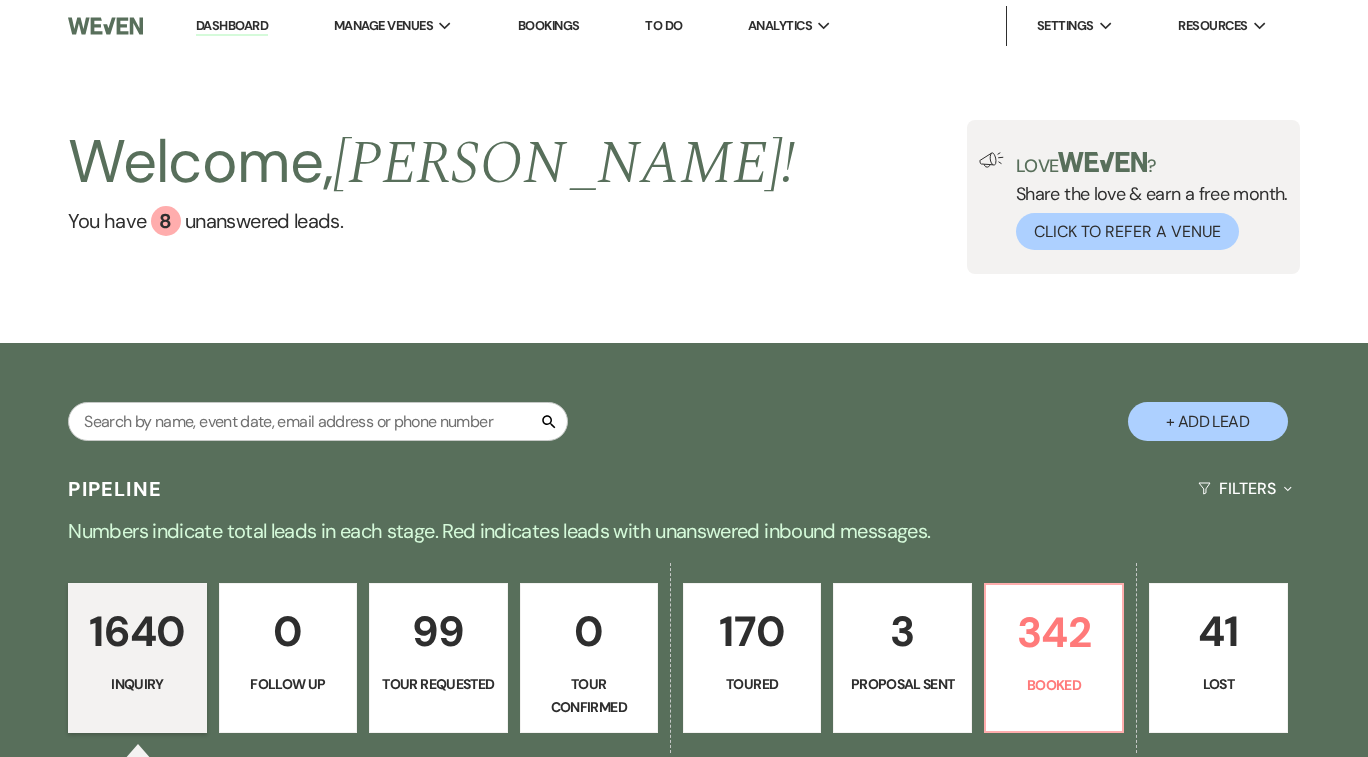 scroll, scrollTop: 0, scrollLeft: 0, axis: both 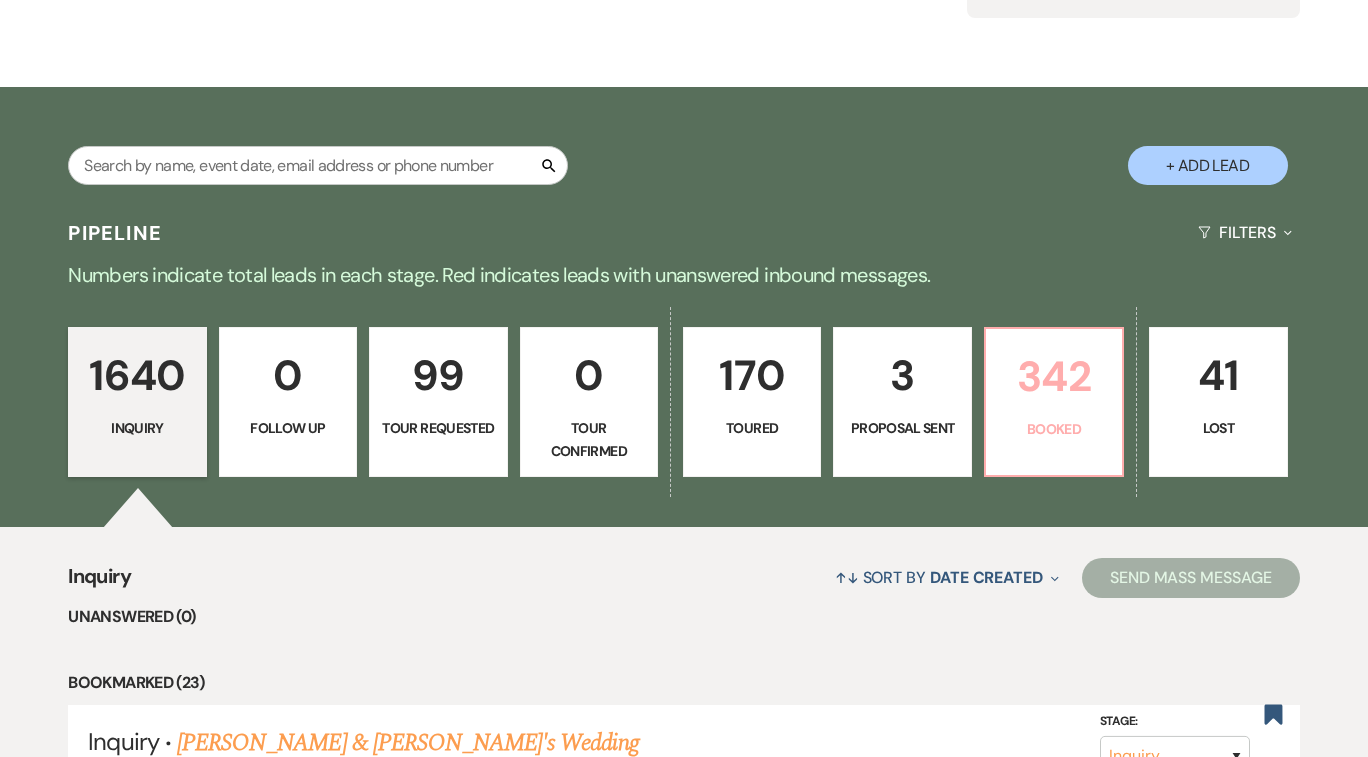 click on "342 Booked" at bounding box center [1054, 402] 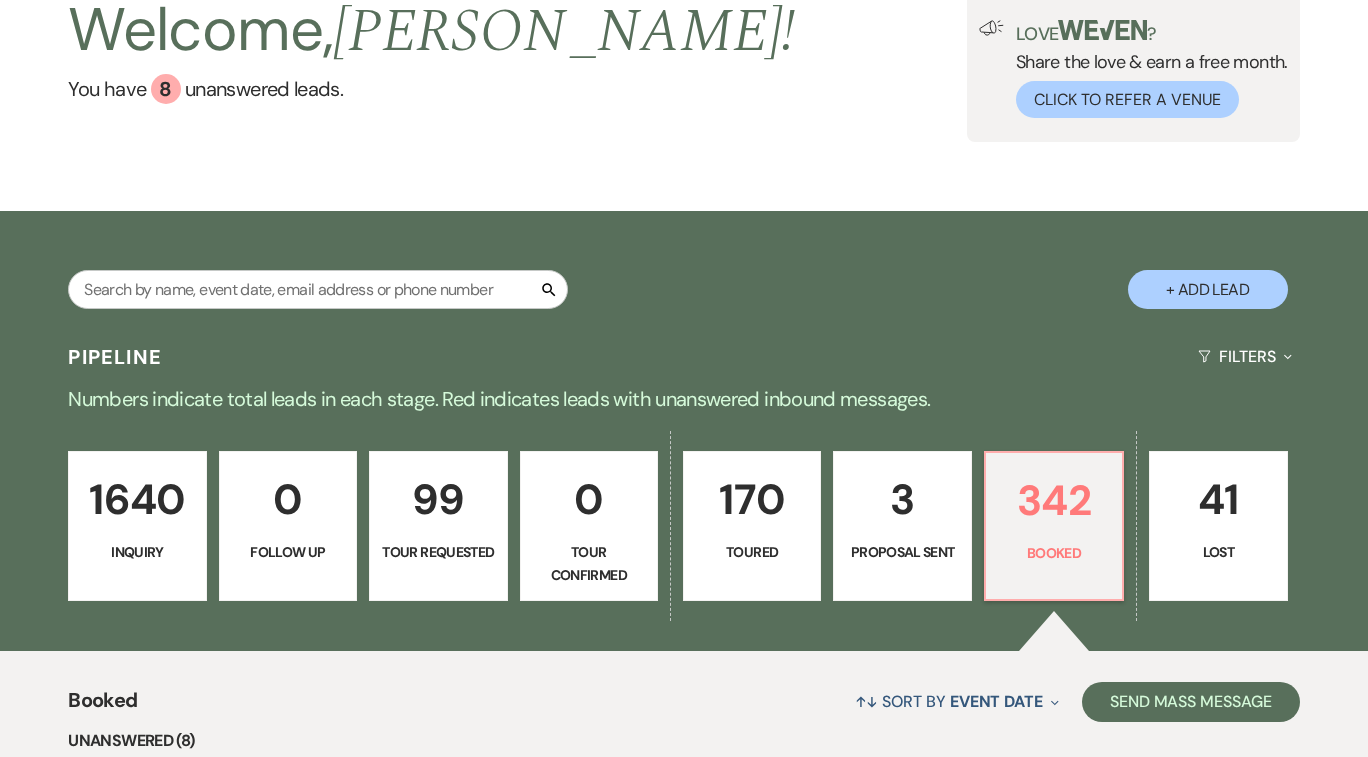 scroll, scrollTop: 0, scrollLeft: 0, axis: both 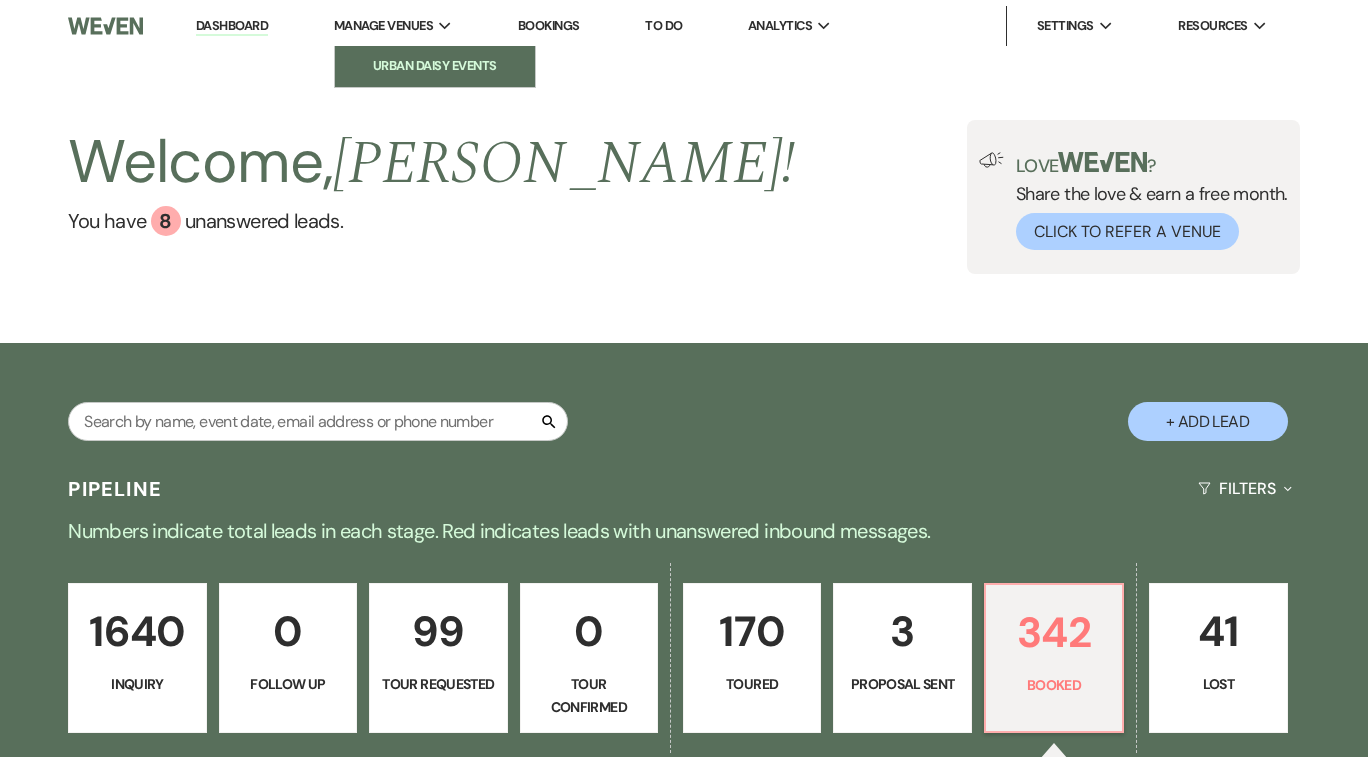 click on "Urban Daisy Events" at bounding box center [435, 66] 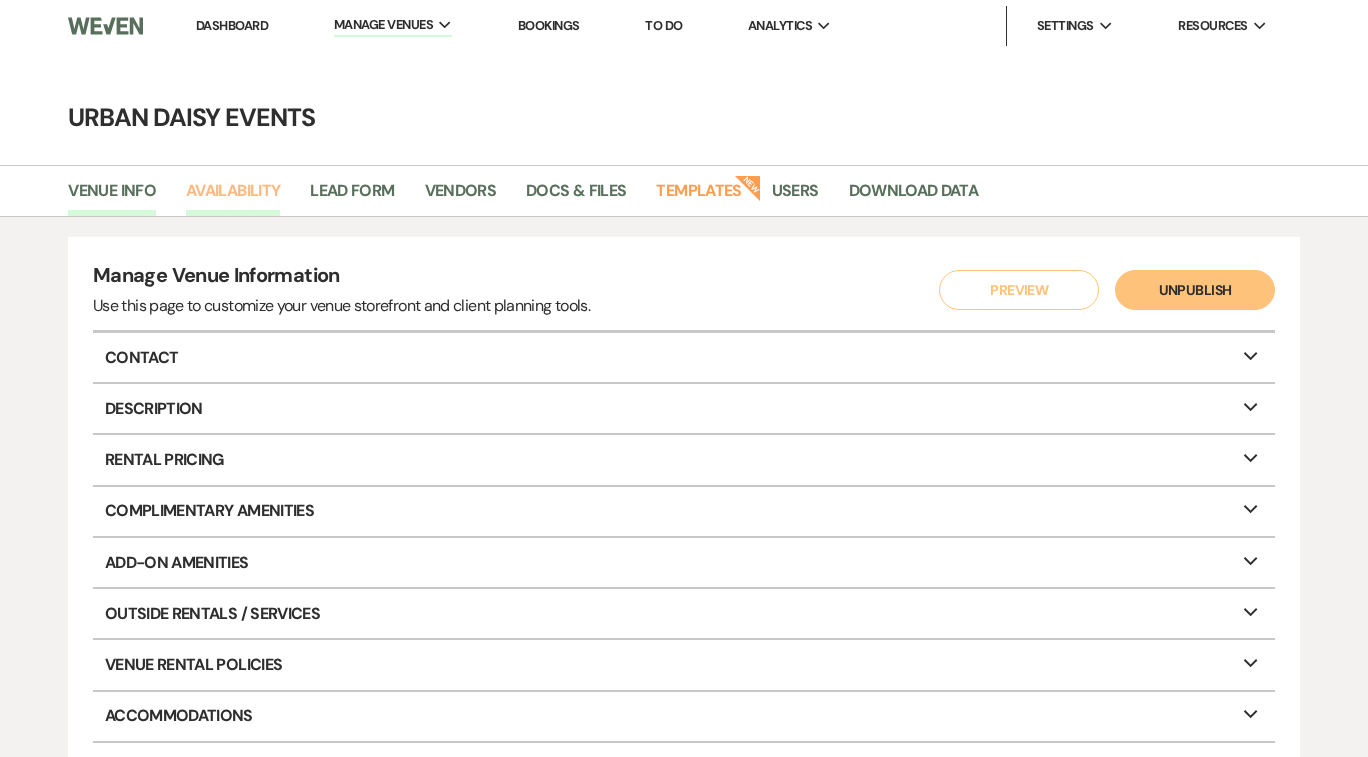 click on "Availability" at bounding box center (233, 197) 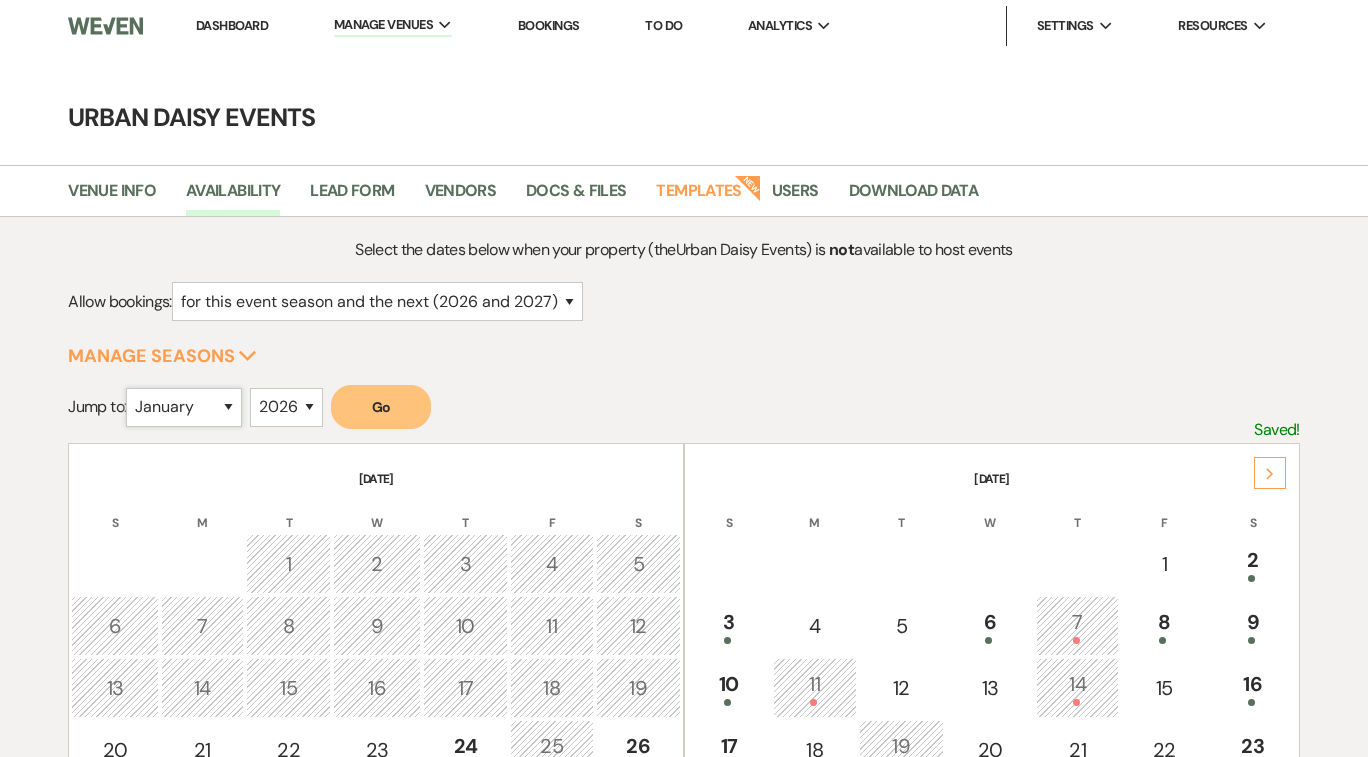 click on "January February March April May June July August September October November December" at bounding box center (184, 407) 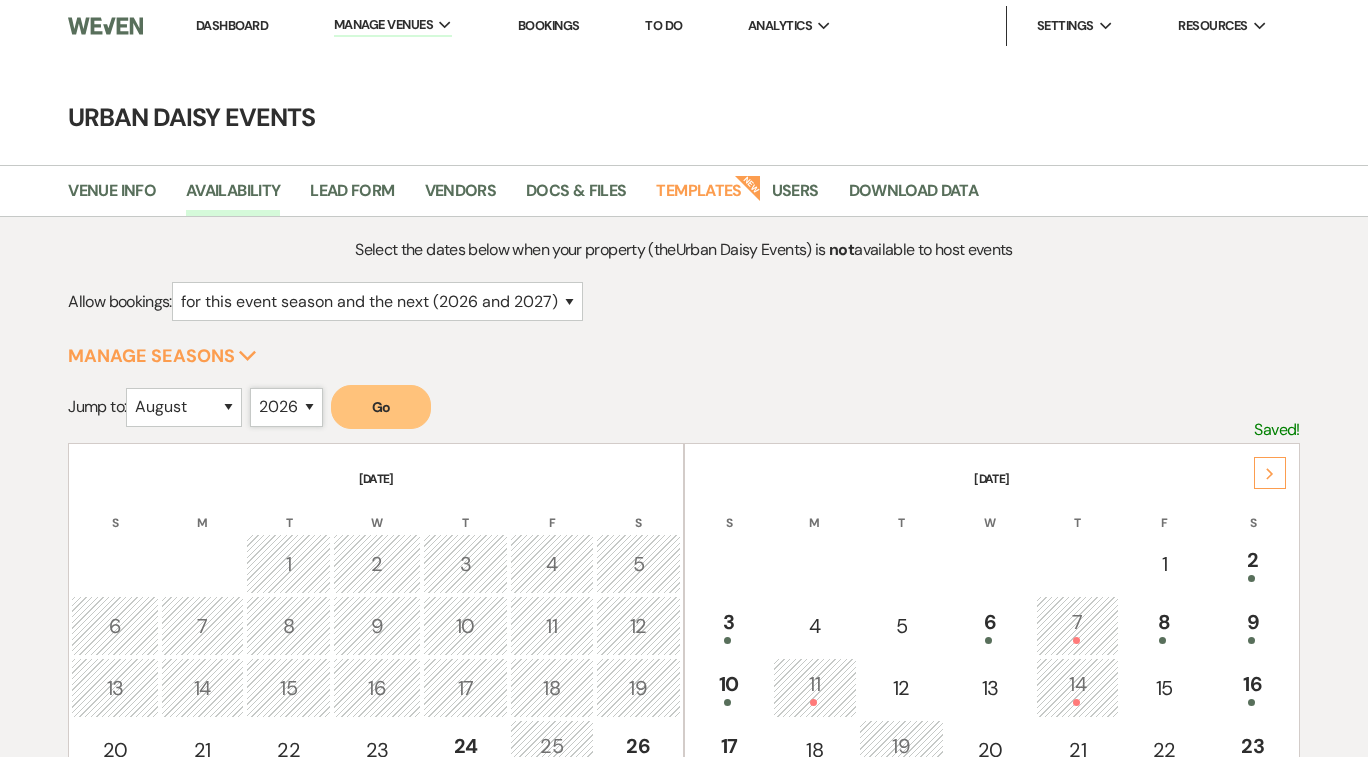 click on "2025 2026 2027 2028 2029" at bounding box center (286, 407) 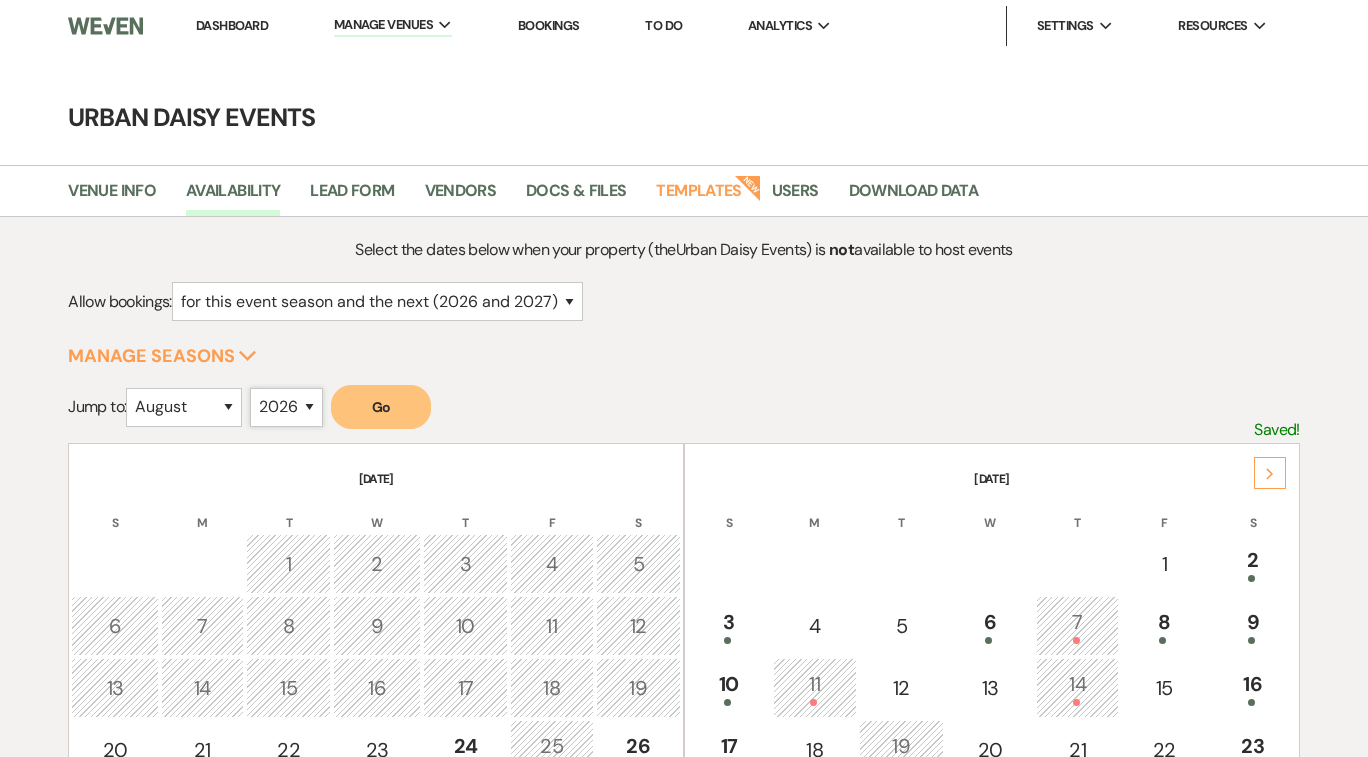select on "2025" 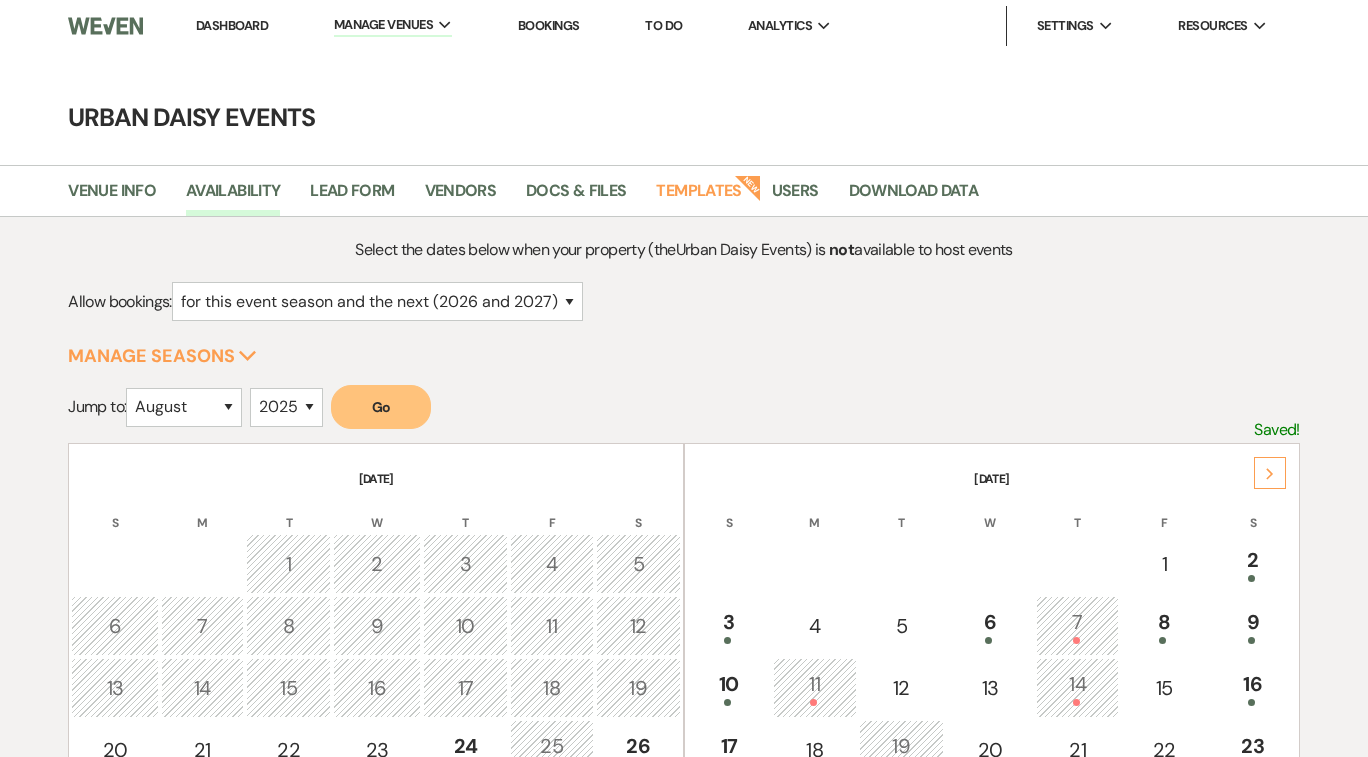 click on "Go" at bounding box center [381, 407] 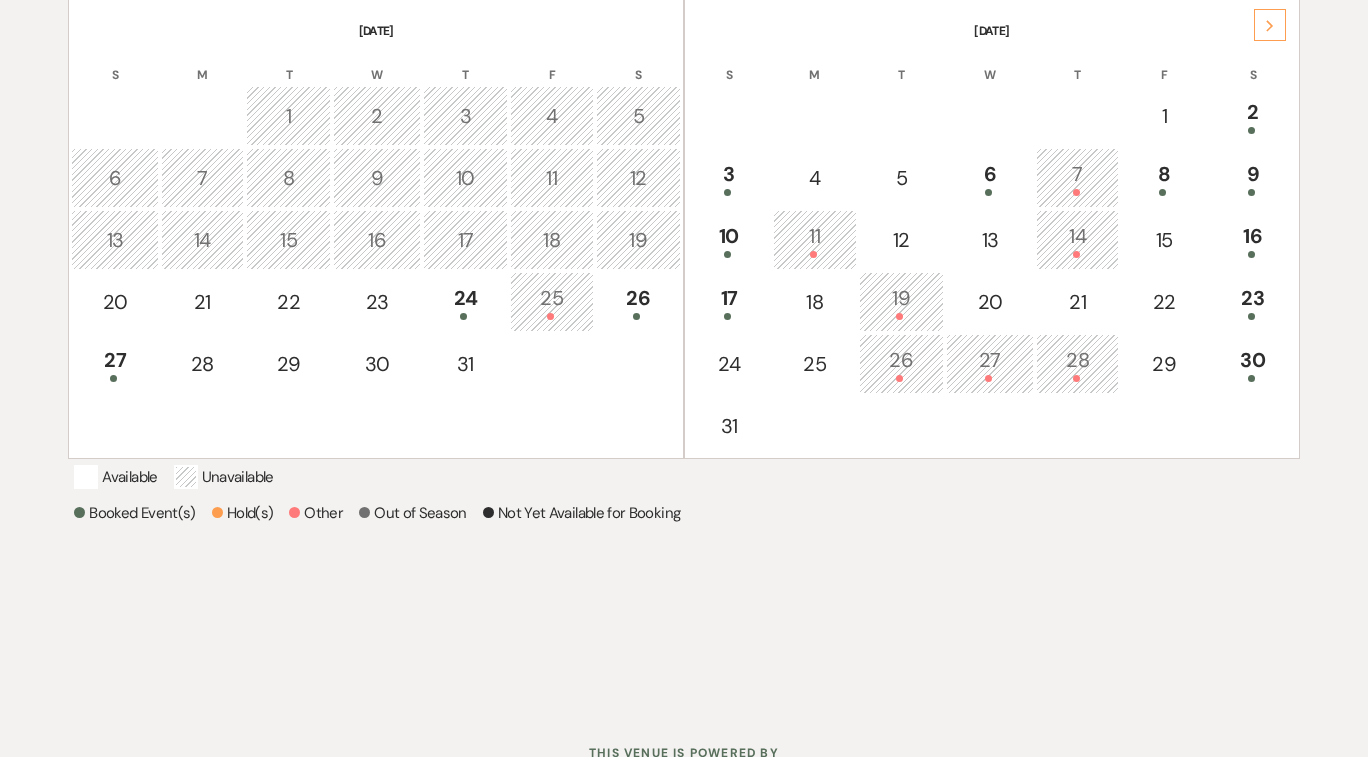 scroll, scrollTop: 450, scrollLeft: 0, axis: vertical 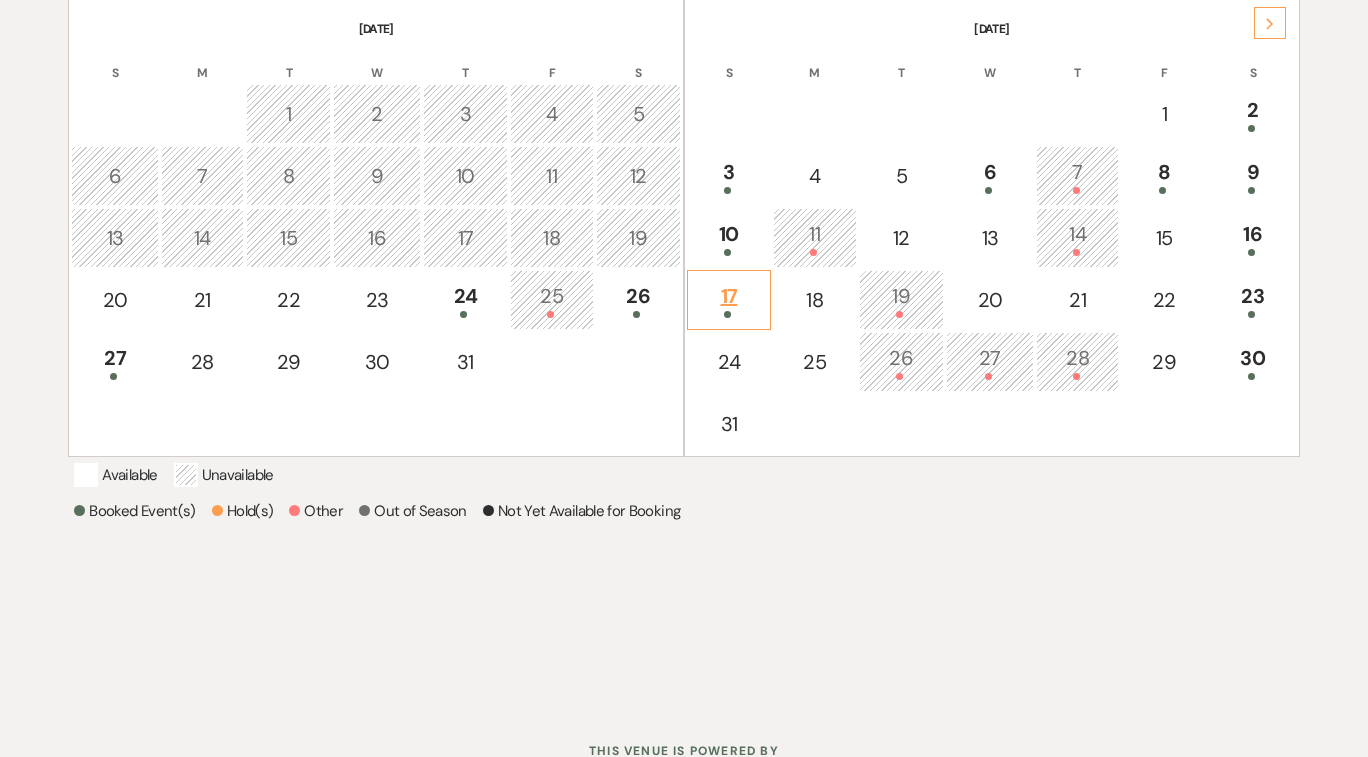 click on "17" at bounding box center (729, 299) 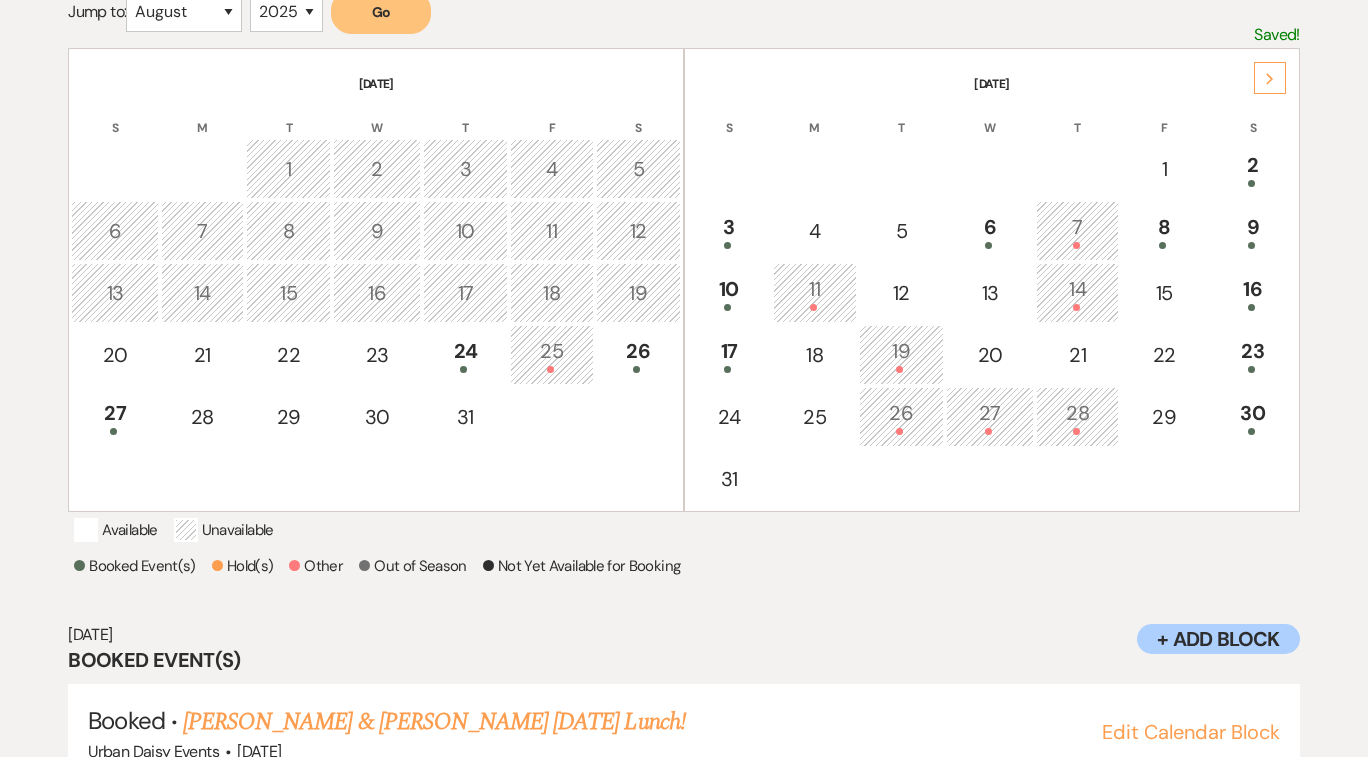 scroll, scrollTop: 391, scrollLeft: 0, axis: vertical 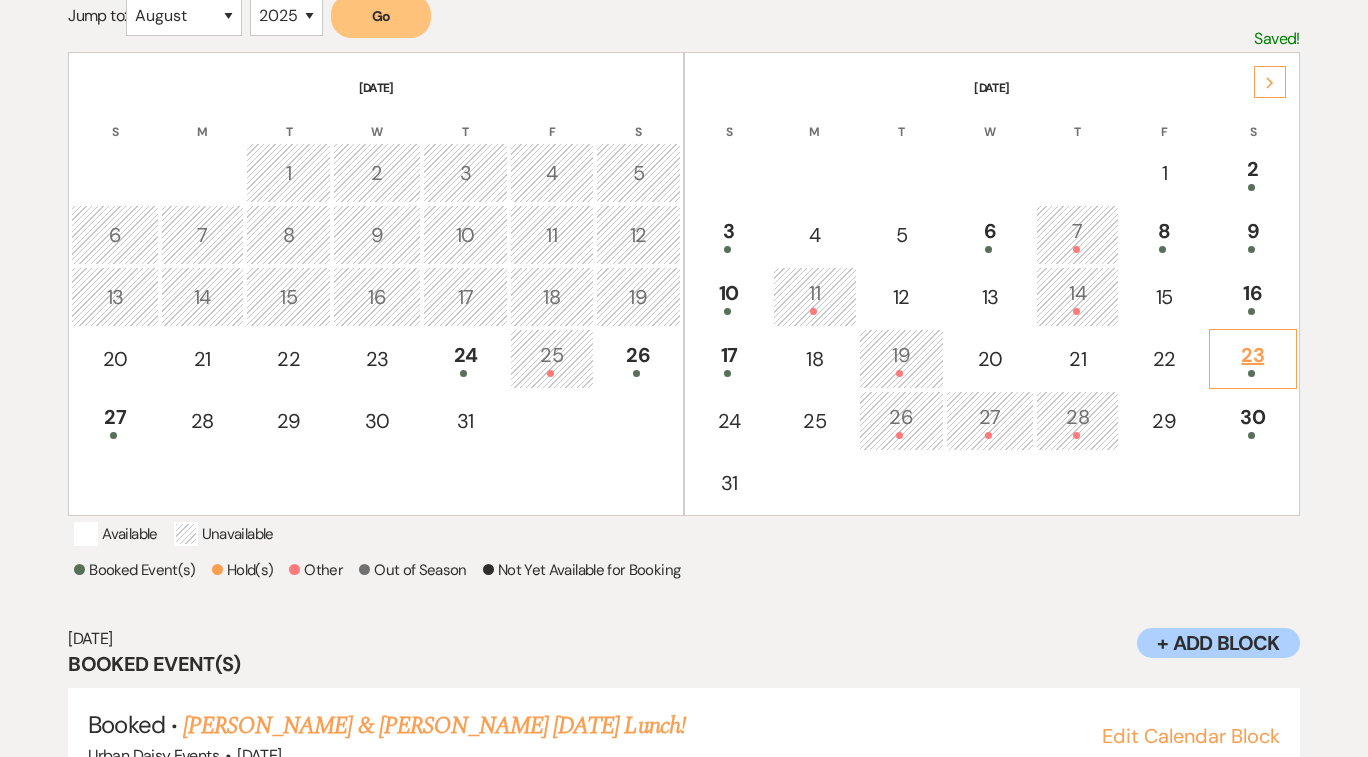 click on "23" at bounding box center [1253, 358] 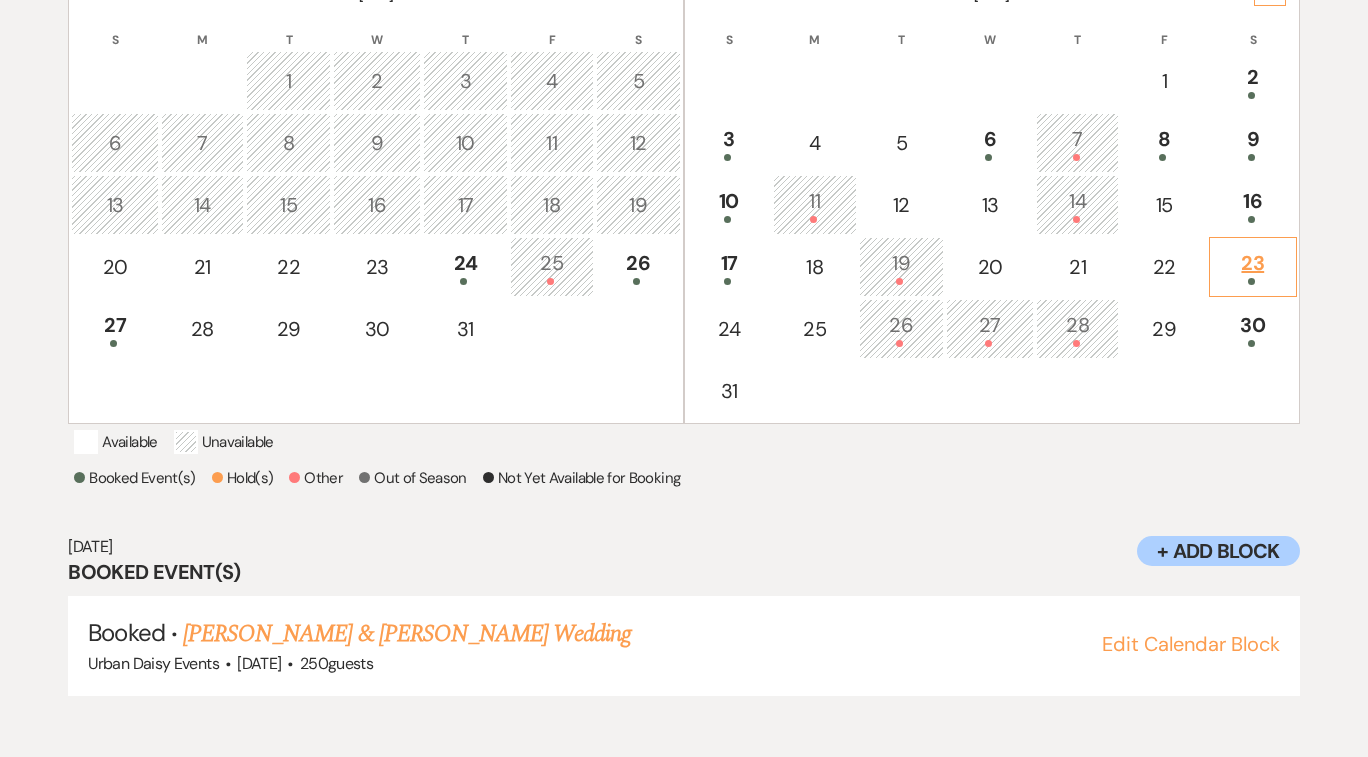 scroll, scrollTop: 484, scrollLeft: 0, axis: vertical 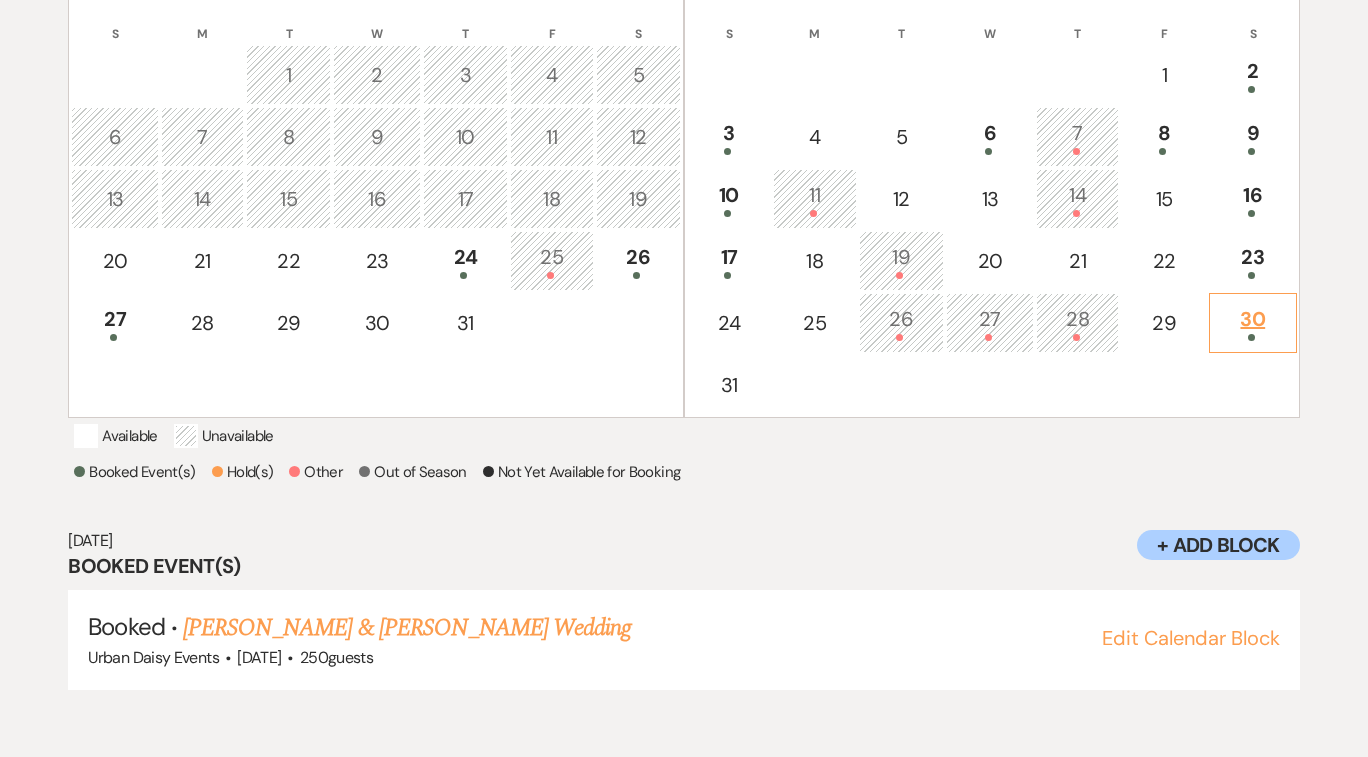 click on "30" at bounding box center (1253, 323) 